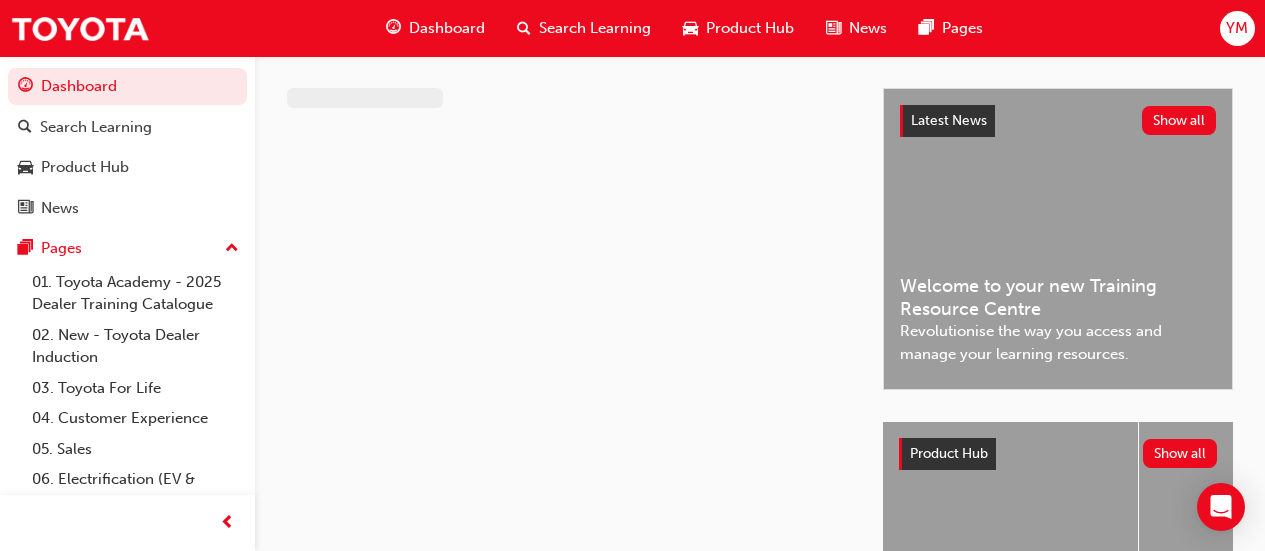 scroll, scrollTop: 0, scrollLeft: 0, axis: both 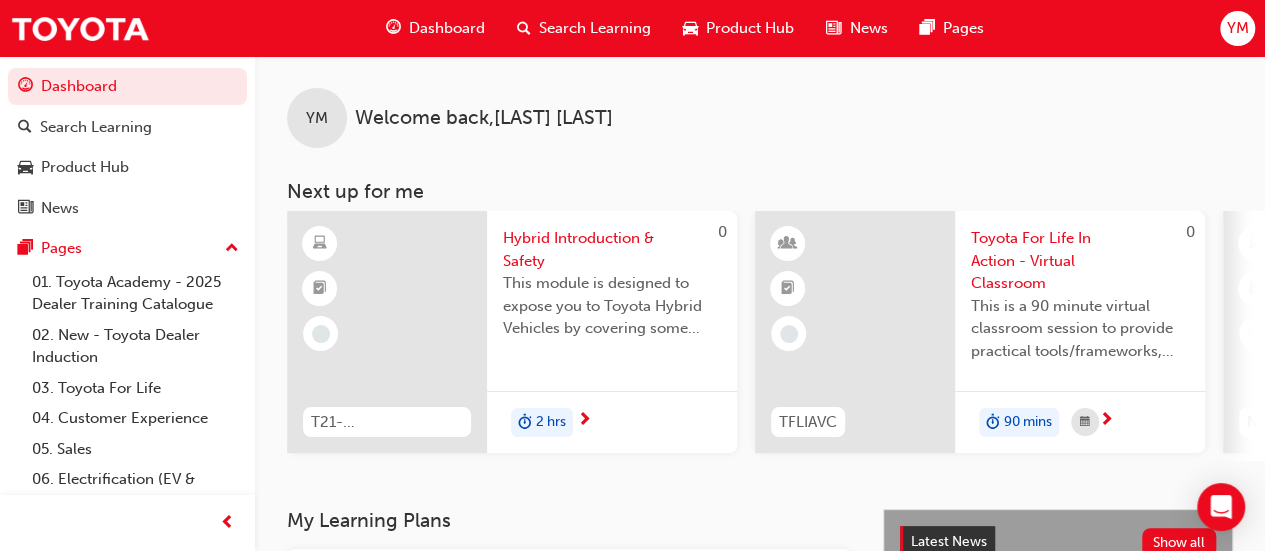 click on "Hybrid Introduction & Safety" at bounding box center (612, 249) 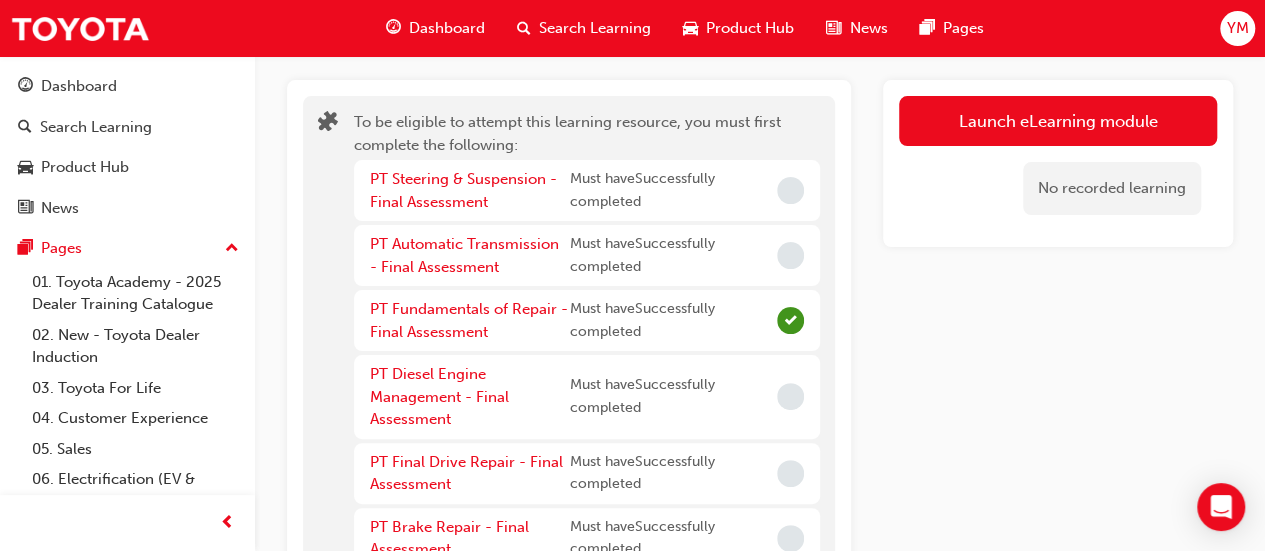 scroll, scrollTop: 0, scrollLeft: 0, axis: both 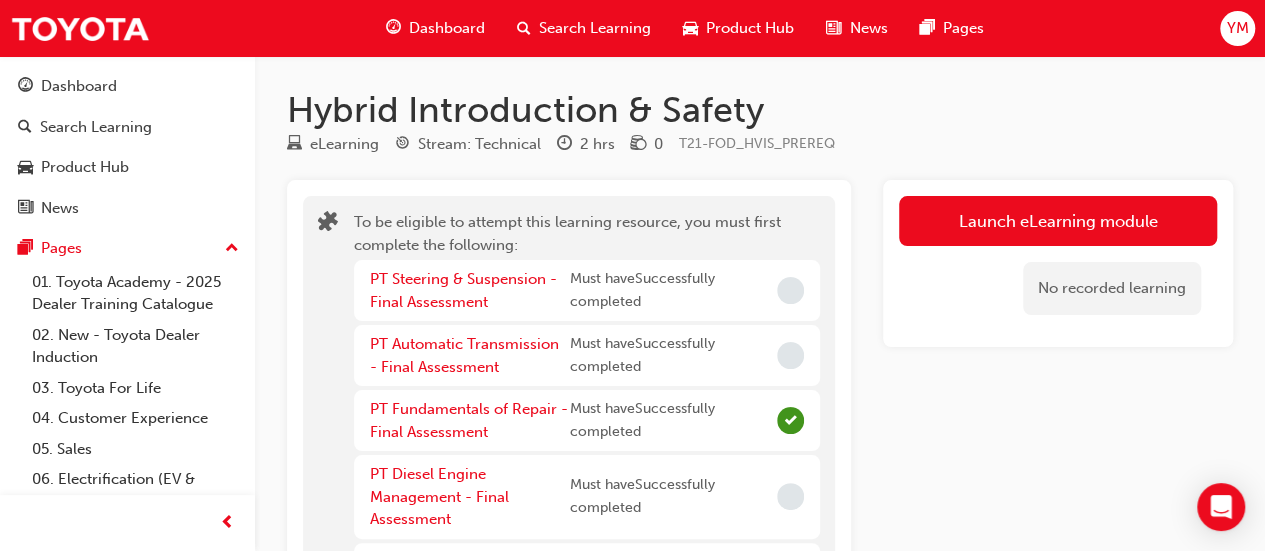 click on "Dashboard" at bounding box center [447, 28] 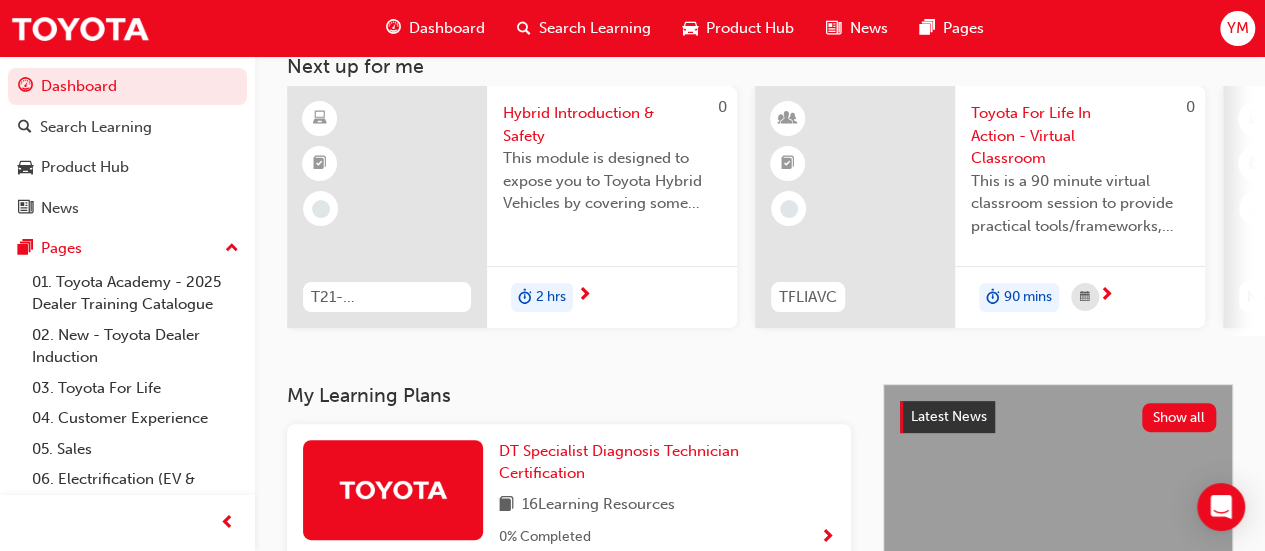 scroll, scrollTop: 0, scrollLeft: 0, axis: both 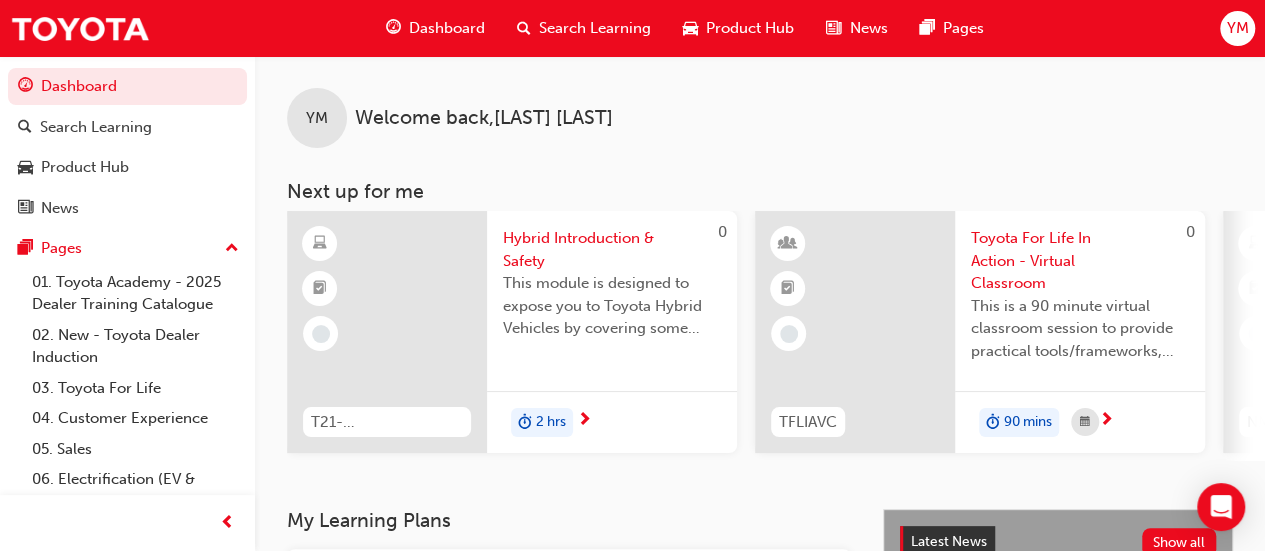 click at bounding box center (584, 421) 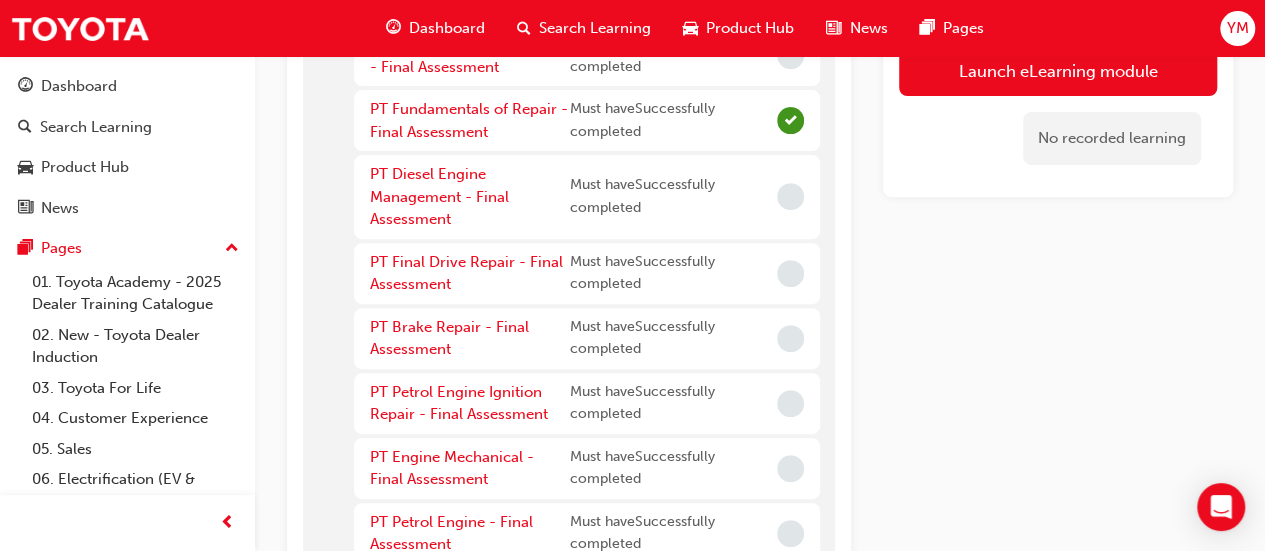scroll, scrollTop: 0, scrollLeft: 0, axis: both 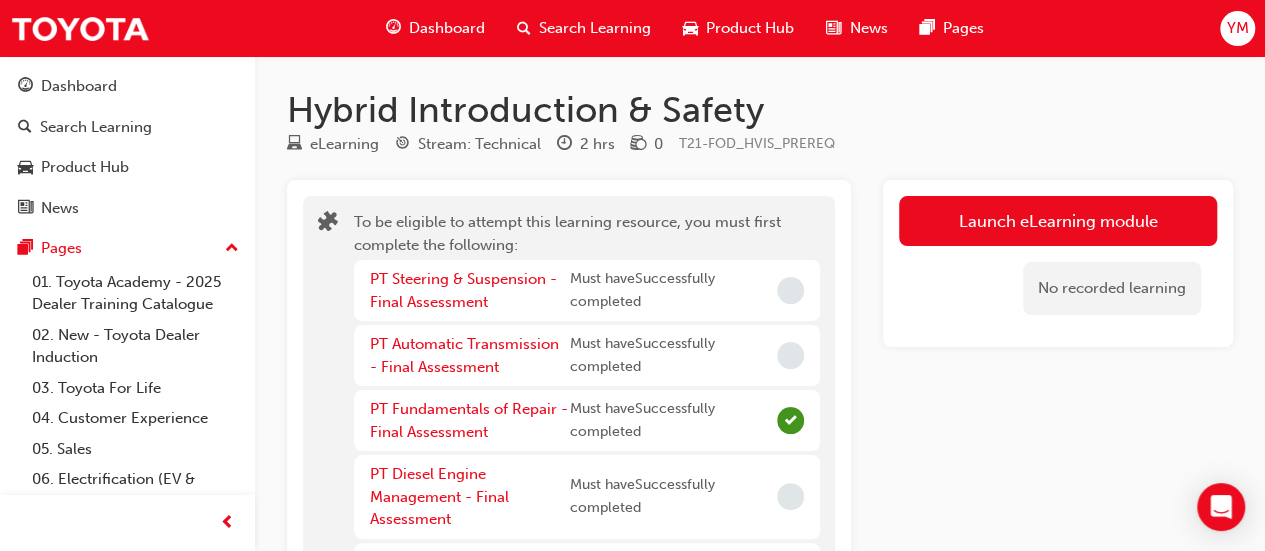 click on "Dashboard" at bounding box center (447, 28) 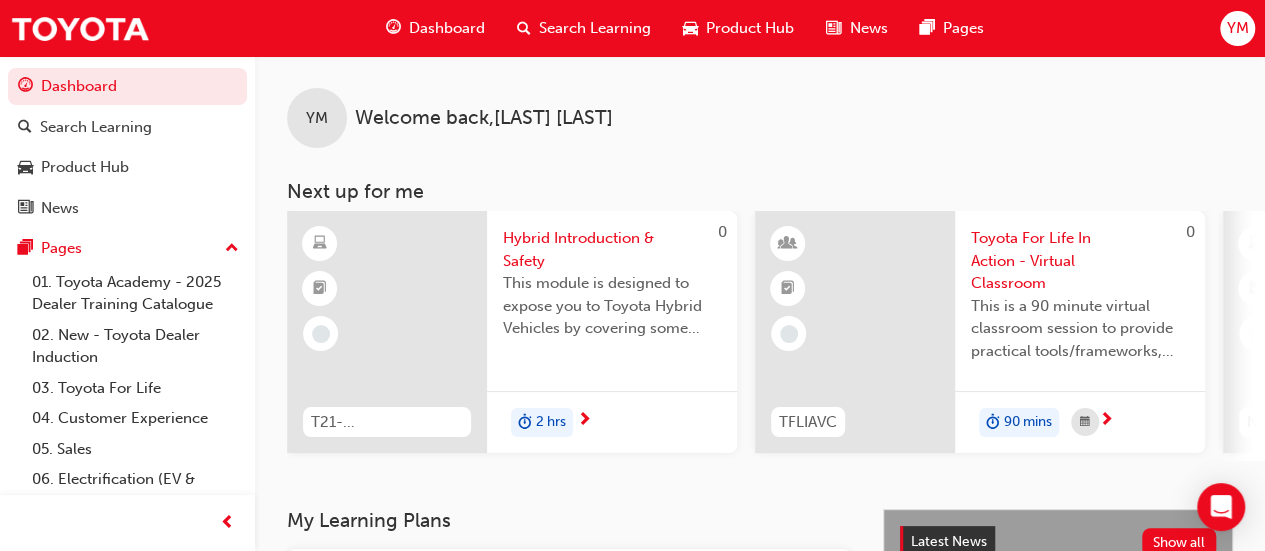 click on "Hybrid Introduction & Safety" at bounding box center (612, 249) 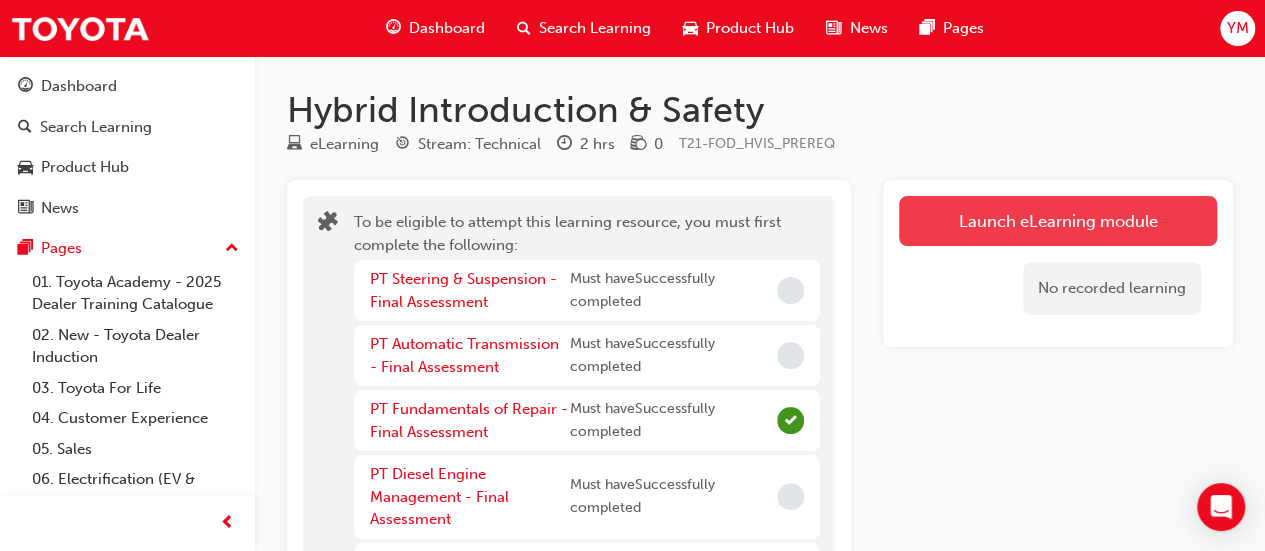 click on "Launch eLearning module" at bounding box center (1058, 221) 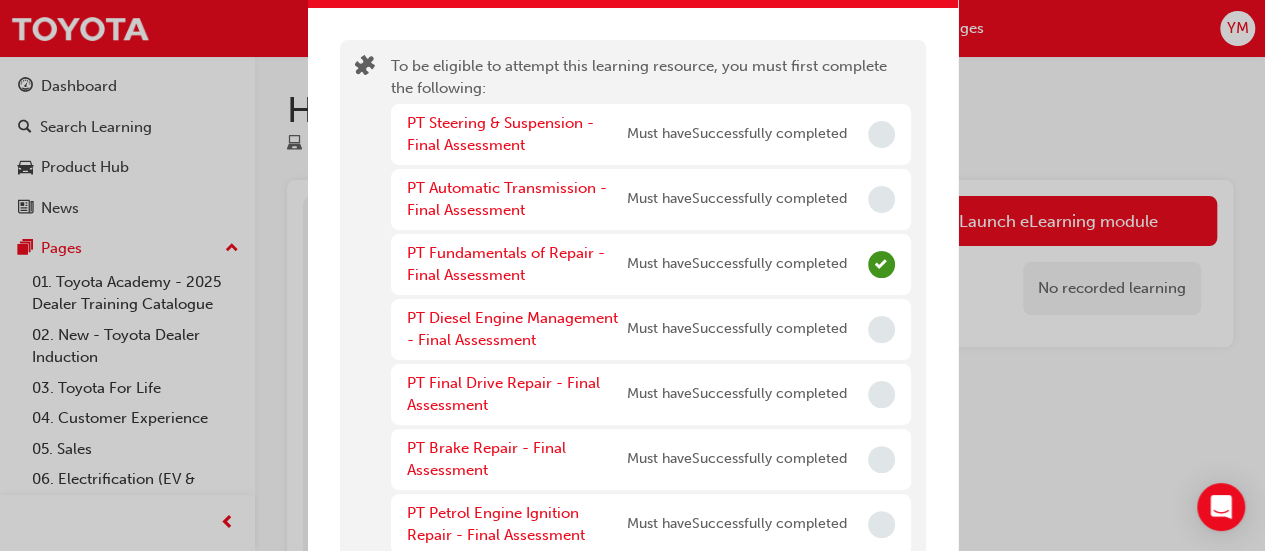 scroll, scrollTop: 0, scrollLeft: 0, axis: both 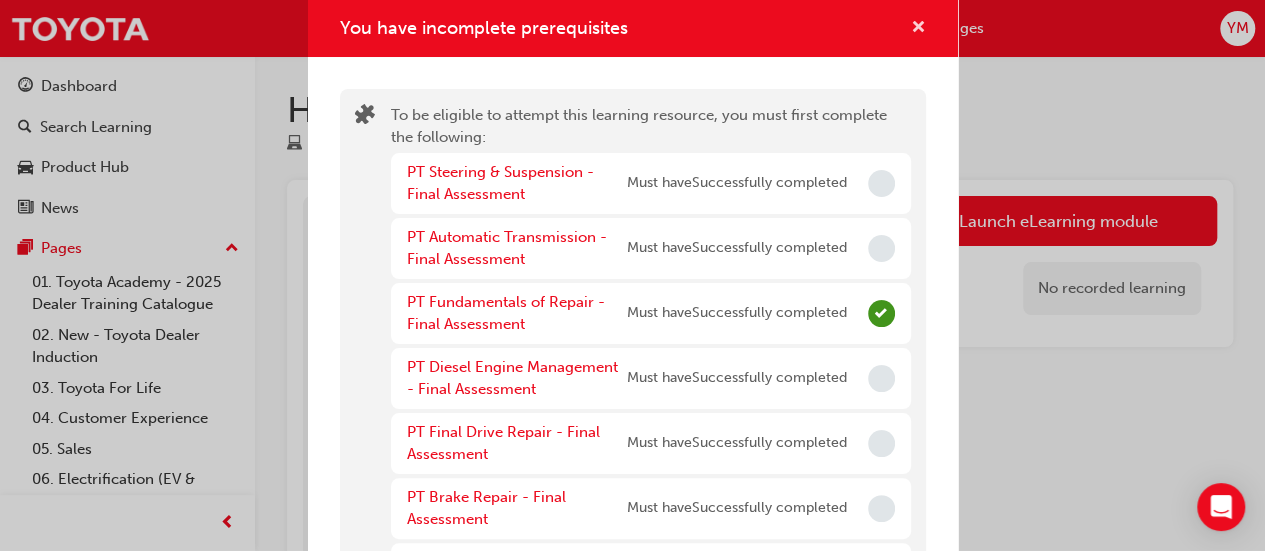 click at bounding box center (918, 29) 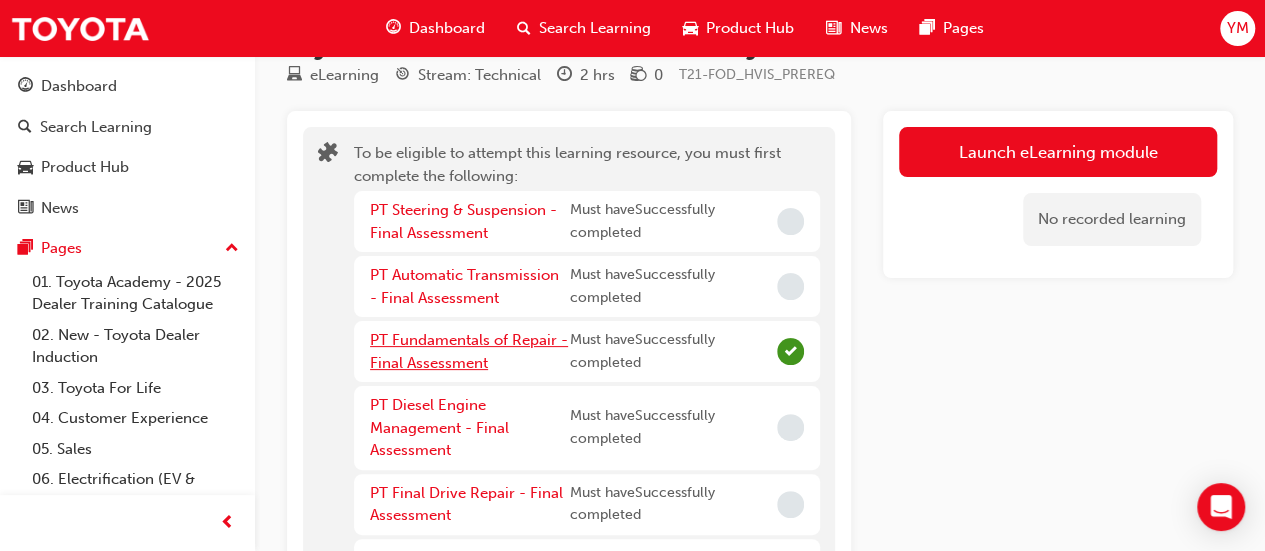 scroll, scrollTop: 100, scrollLeft: 0, axis: vertical 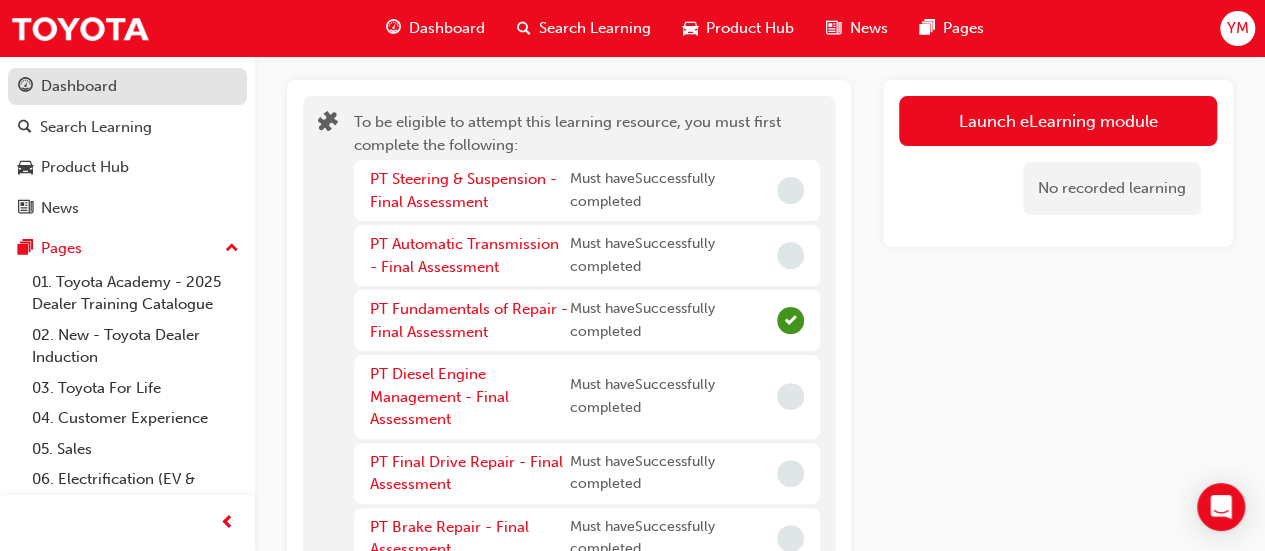 click on "Dashboard" at bounding box center (127, 86) 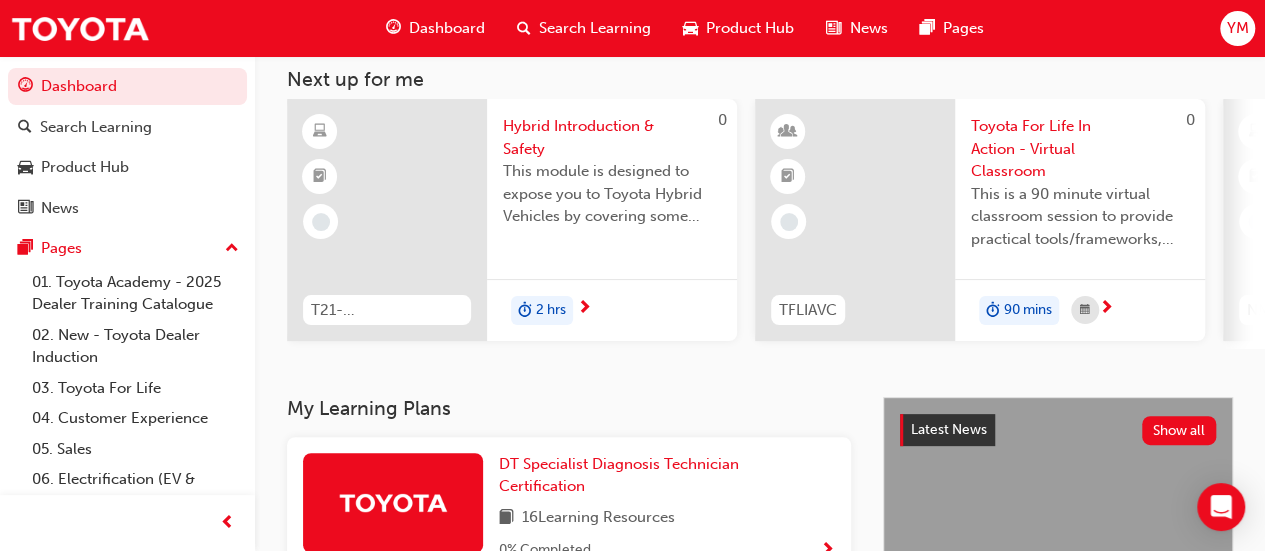 scroll, scrollTop: 12, scrollLeft: 0, axis: vertical 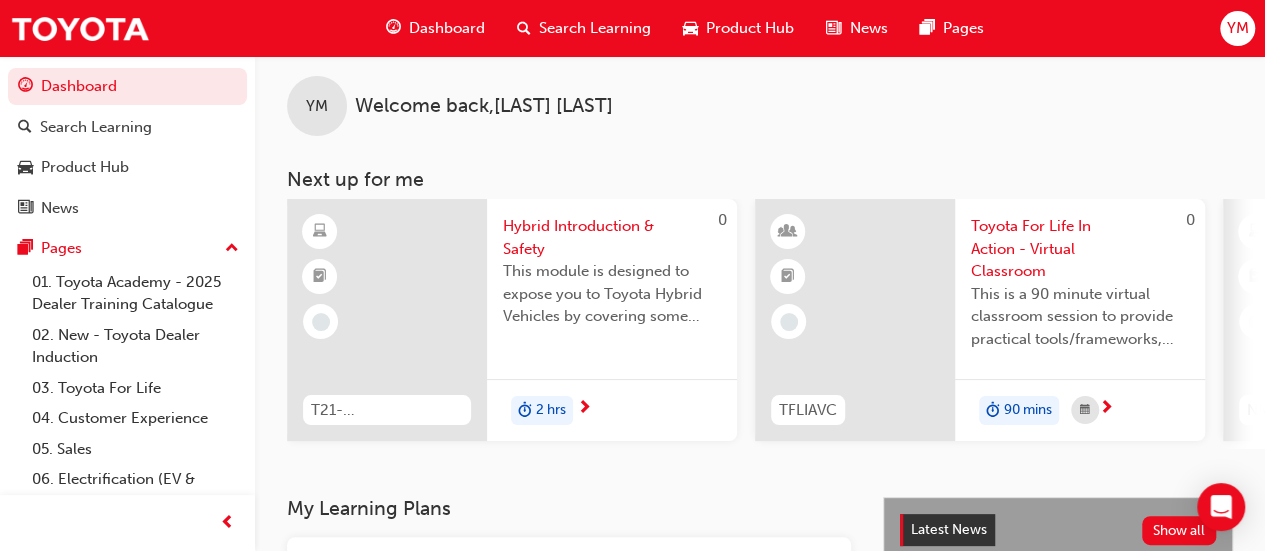 click at bounding box center [584, 409] 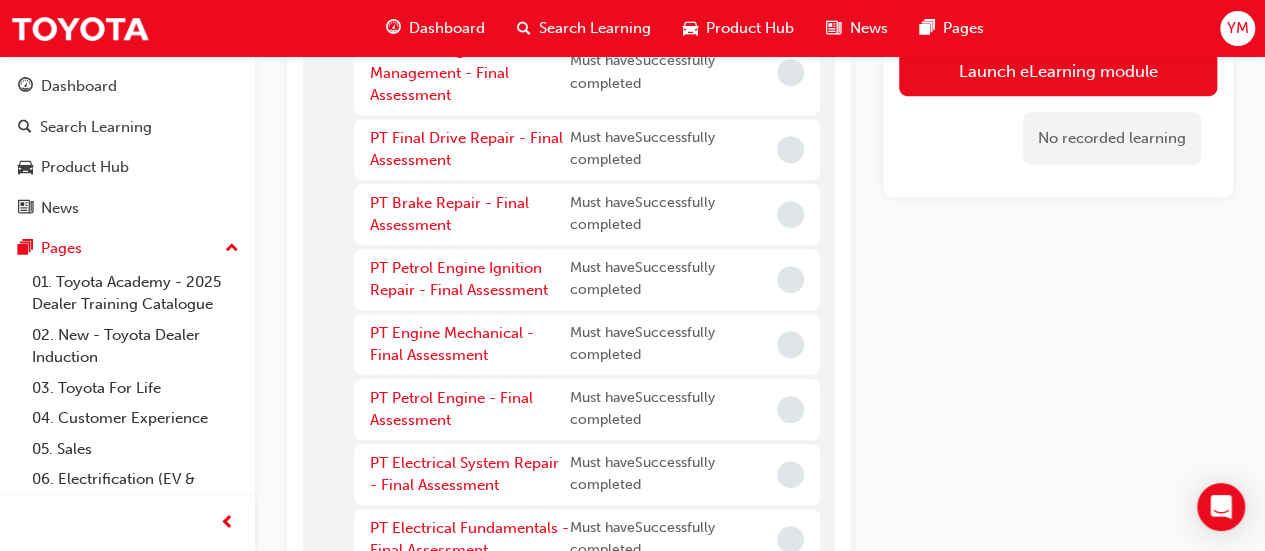 scroll, scrollTop: 100, scrollLeft: 0, axis: vertical 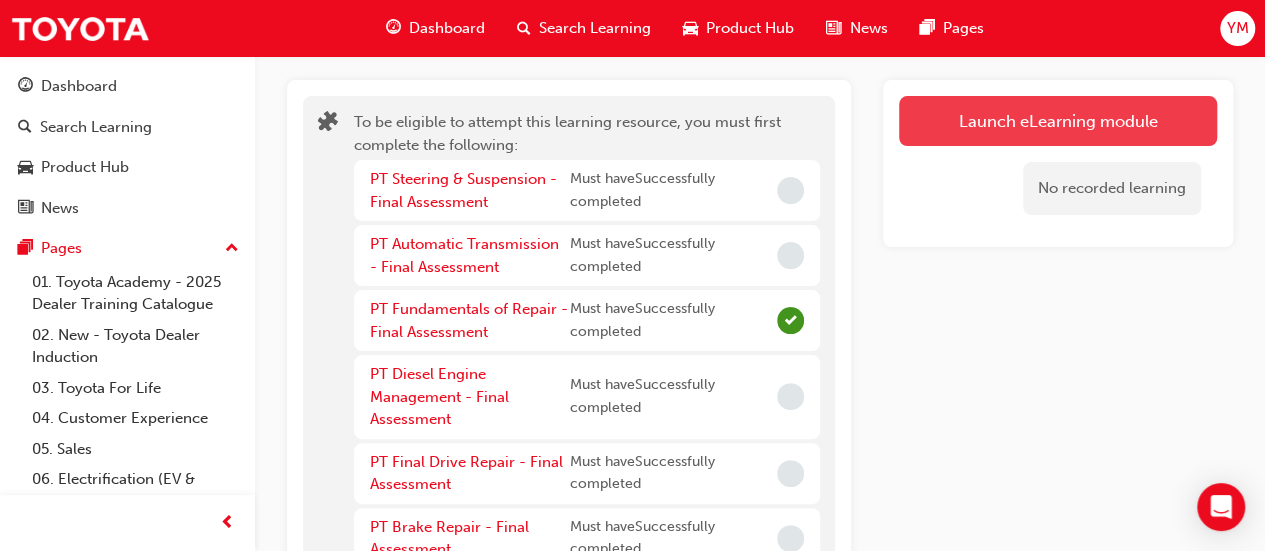 click on "Launch eLearning module" at bounding box center [1058, 121] 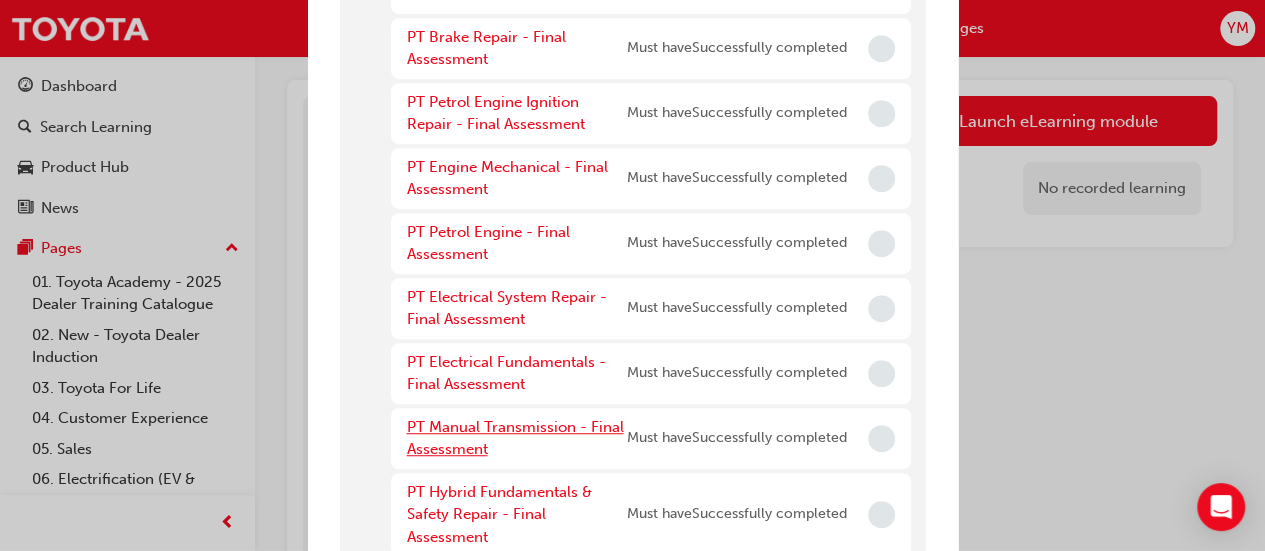 scroll, scrollTop: 516, scrollLeft: 0, axis: vertical 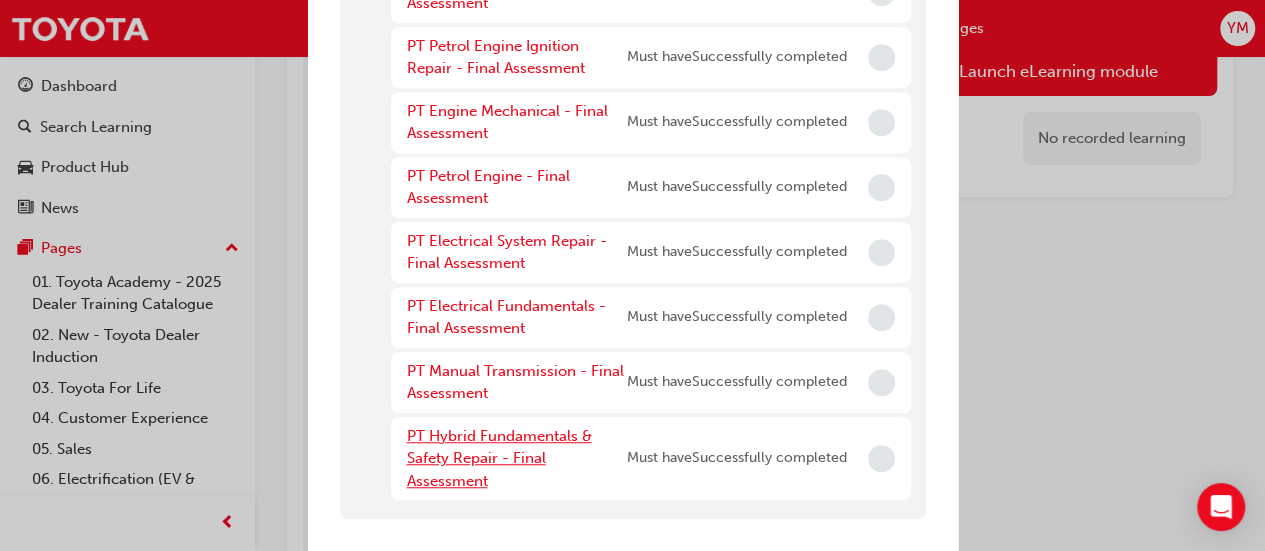 click on "PT Hybrid Fundamentals & Safety Repair - Final Assessment" at bounding box center [499, 458] 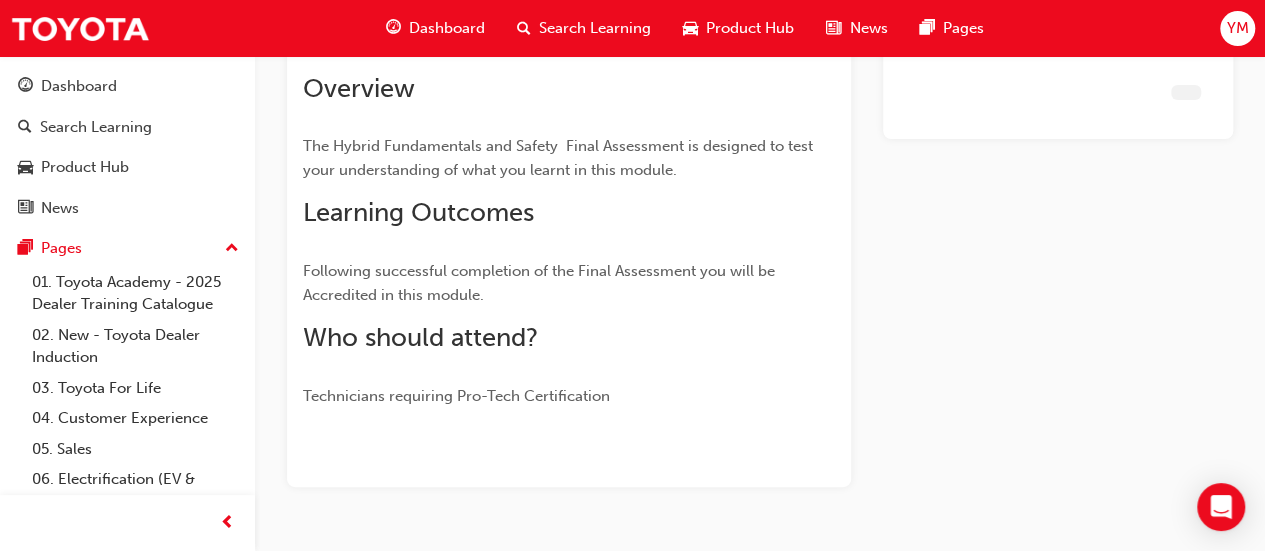 scroll, scrollTop: 343, scrollLeft: 0, axis: vertical 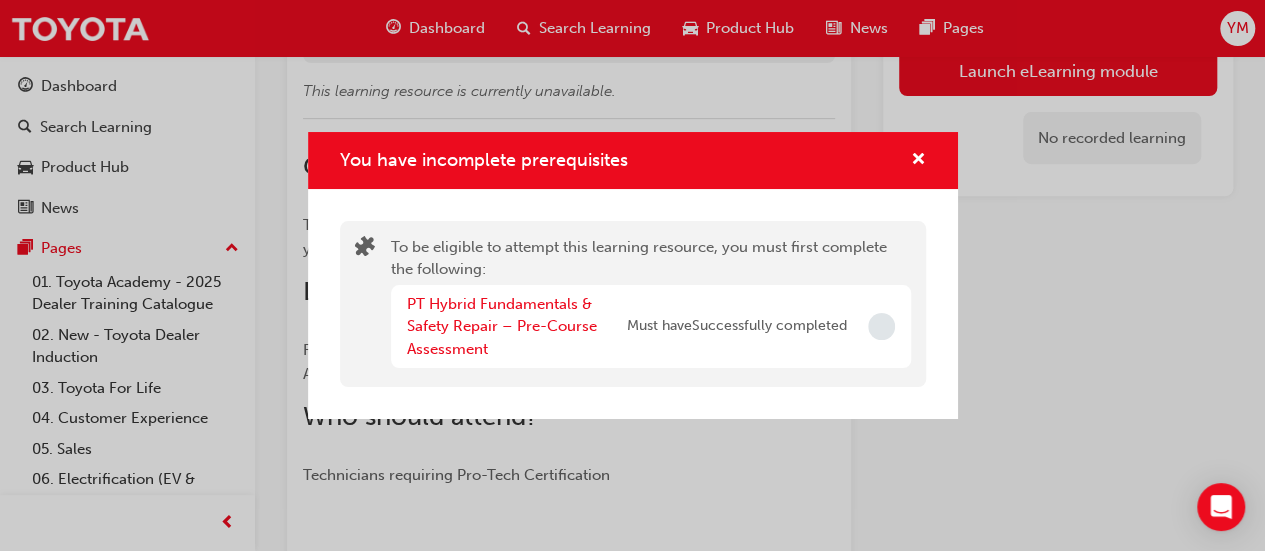 click on "PT Hybrid Fundamentals & Safety Repair – Pre-Course Assessment" at bounding box center [517, 327] 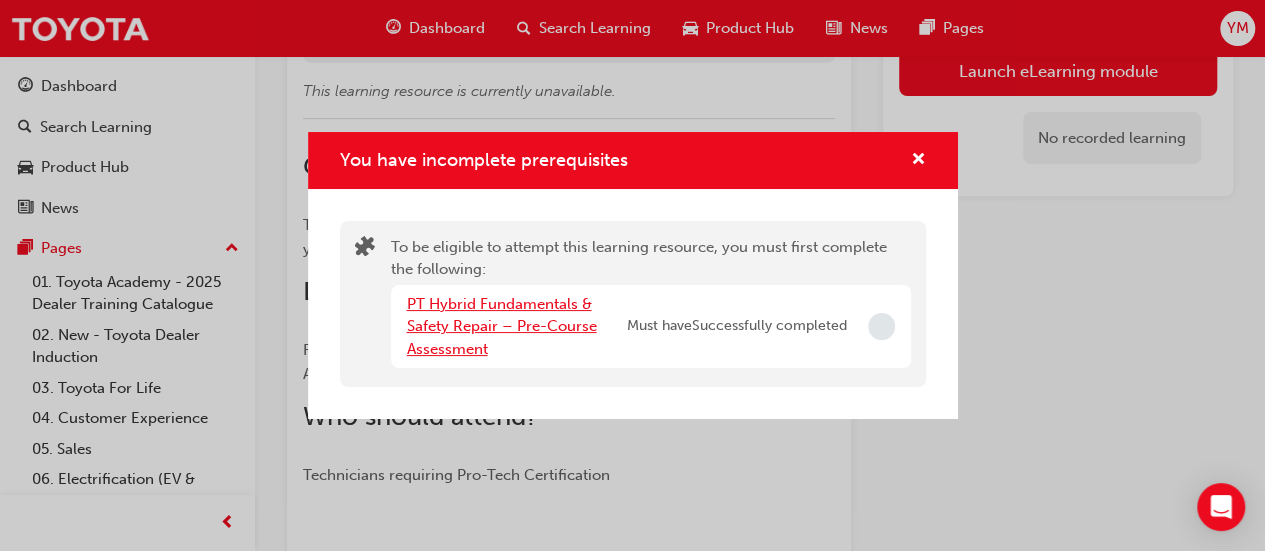 click on "PT Hybrid Fundamentals & Safety Repair – Pre-Course Assessment" at bounding box center (502, 326) 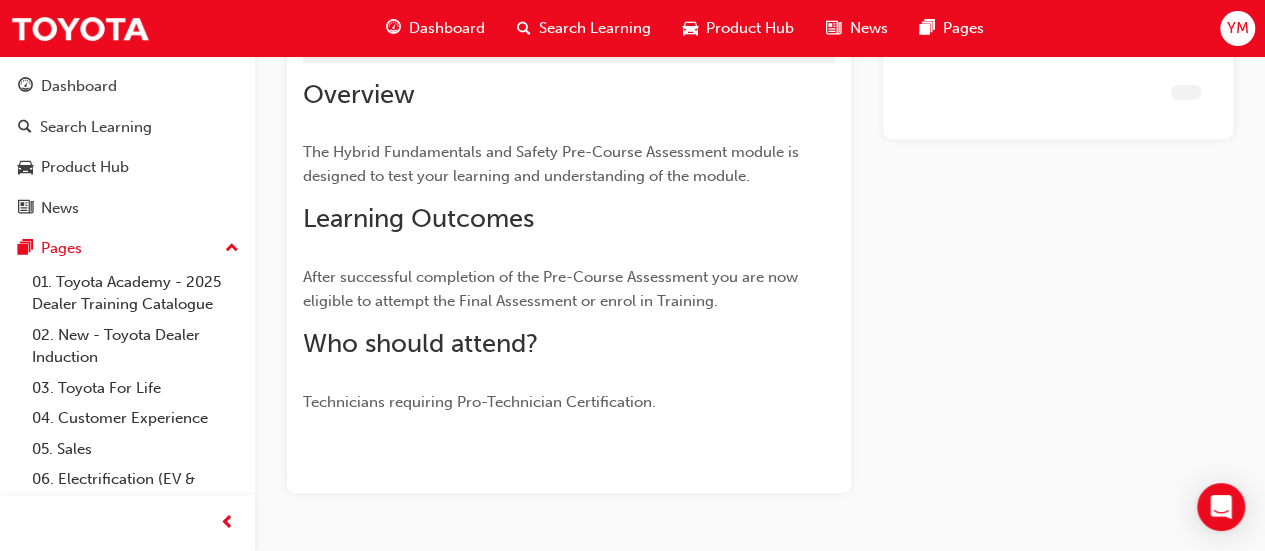 scroll, scrollTop: 302, scrollLeft: 0, axis: vertical 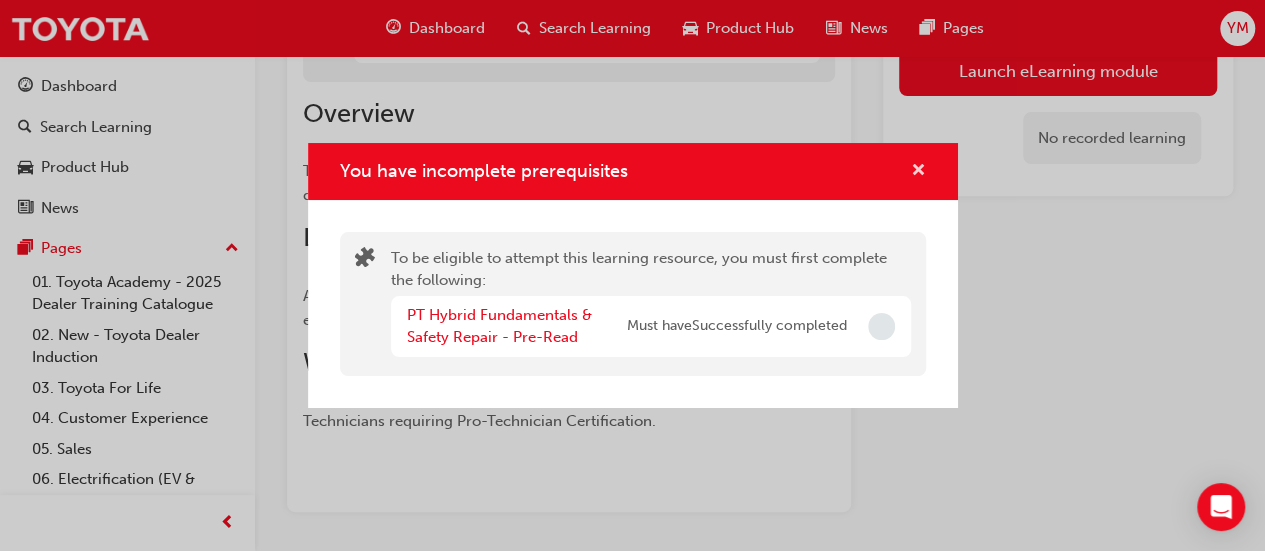 click at bounding box center [918, 172] 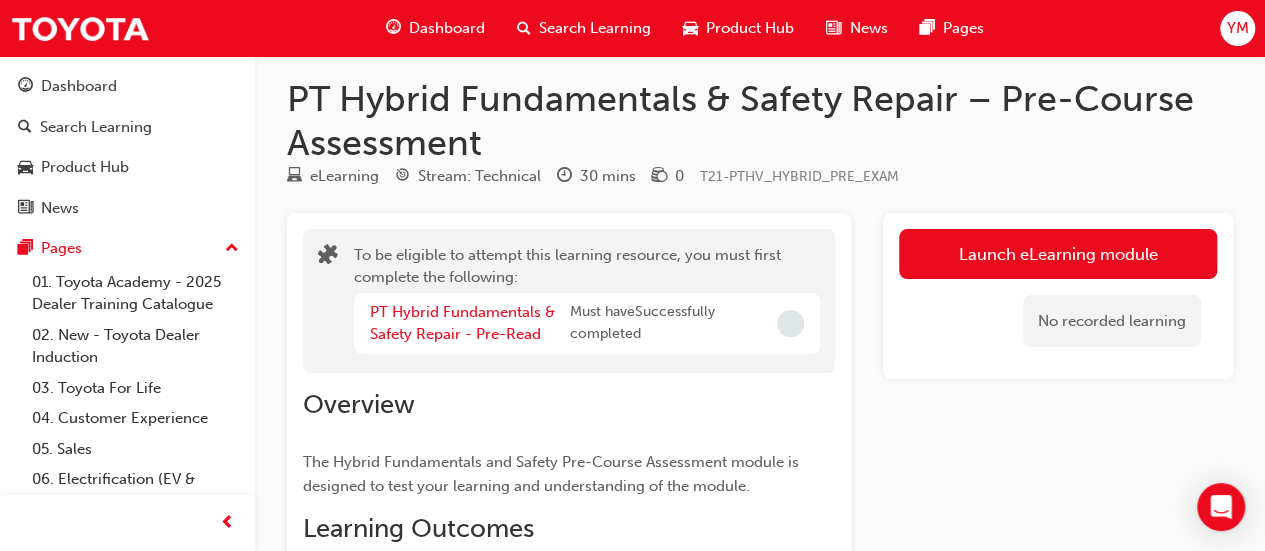scroll, scrollTop: 0, scrollLeft: 0, axis: both 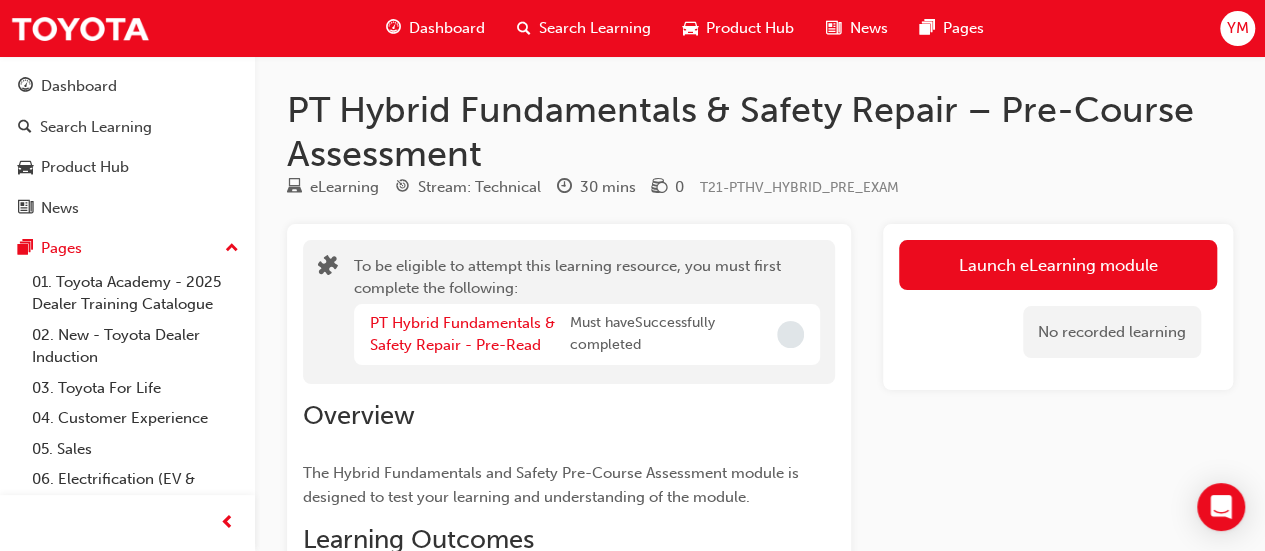 click on "Dashboard" at bounding box center (447, 28) 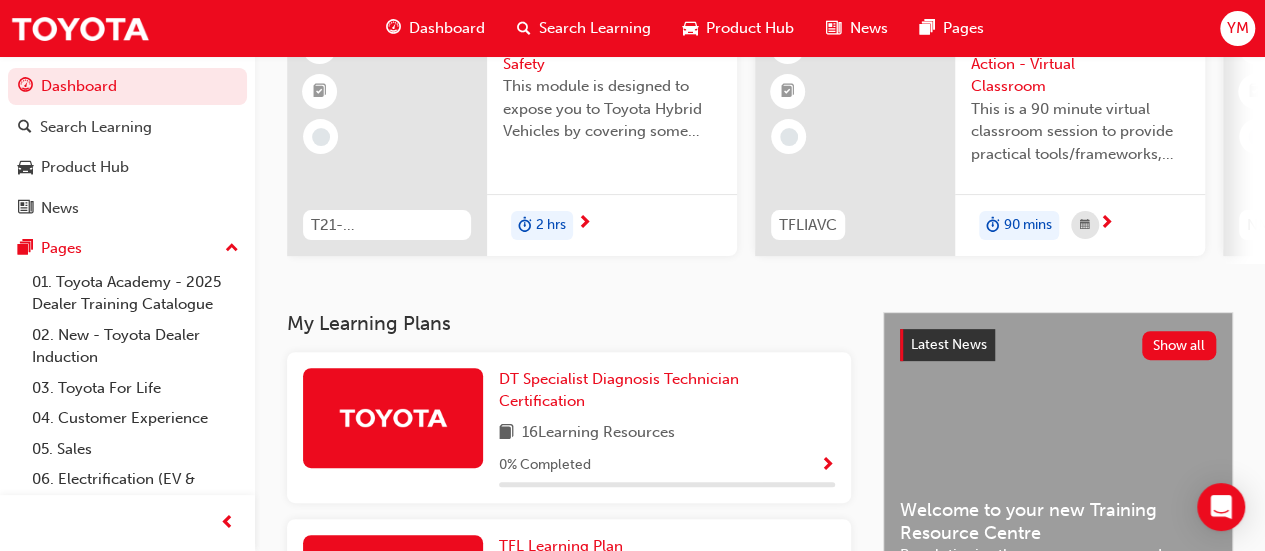 scroll, scrollTop: 100, scrollLeft: 0, axis: vertical 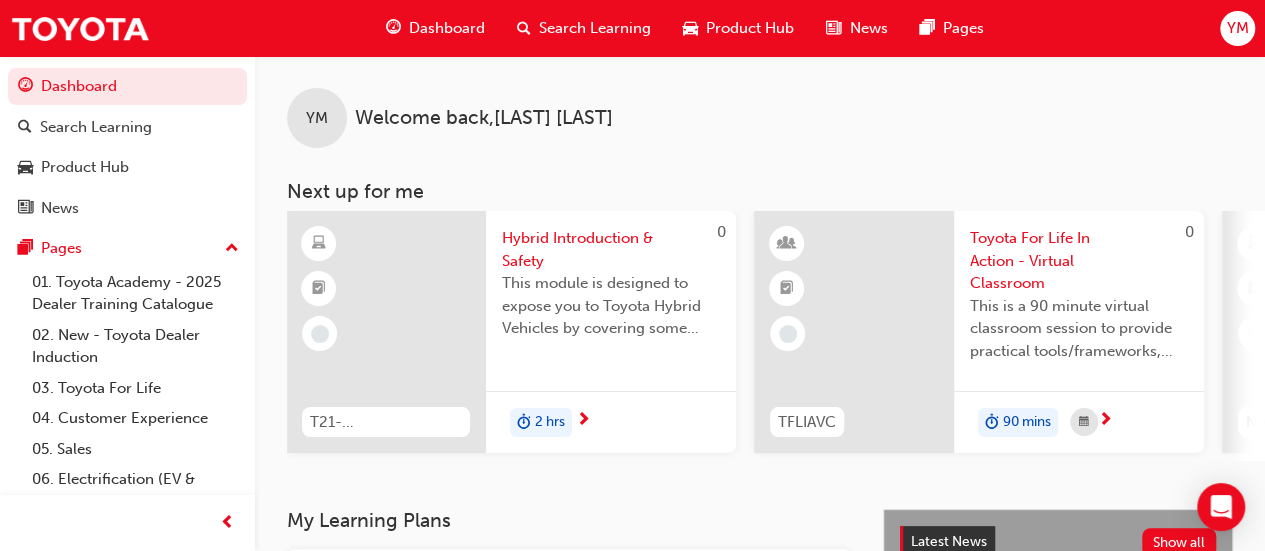 click on "Hybrid Introduction & Safety" at bounding box center (611, 249) 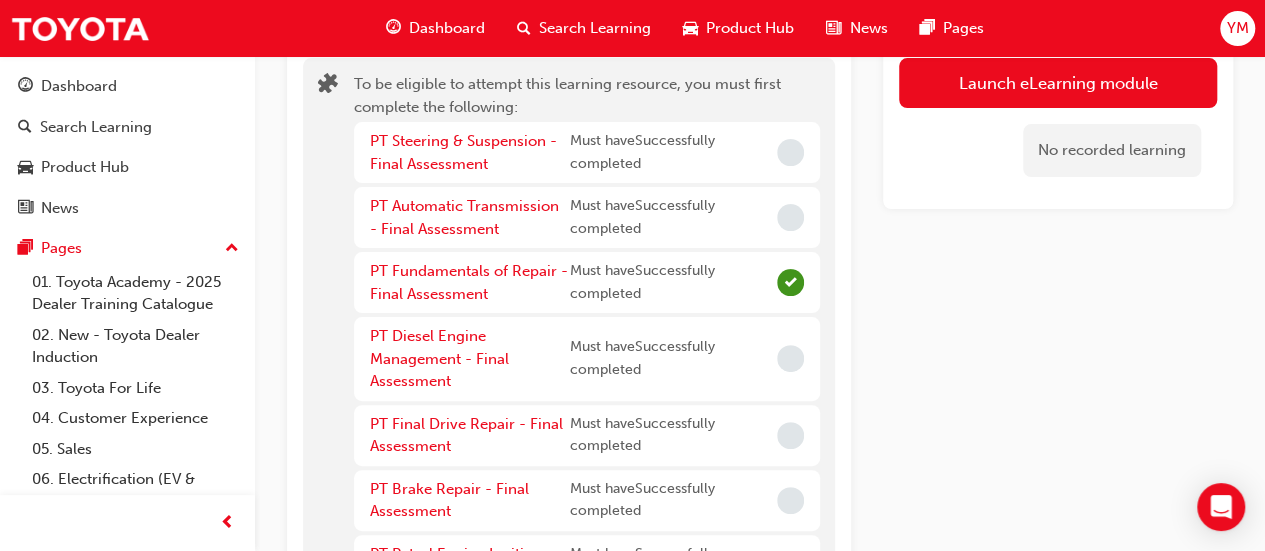 scroll, scrollTop: 0, scrollLeft: 0, axis: both 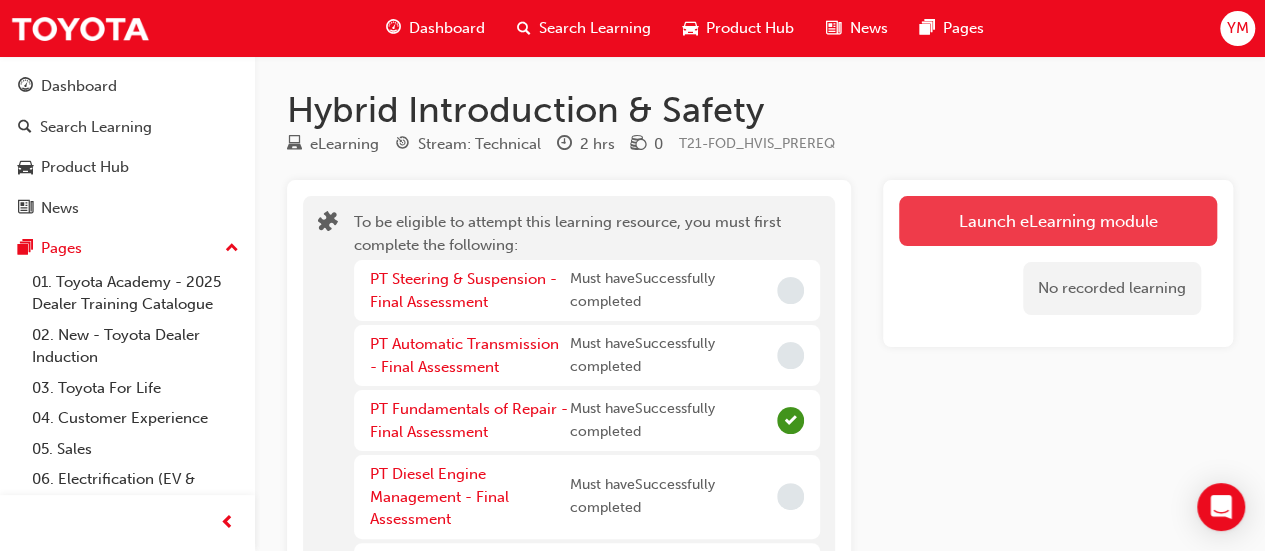 click on "Launch eLearning module" at bounding box center (1058, 221) 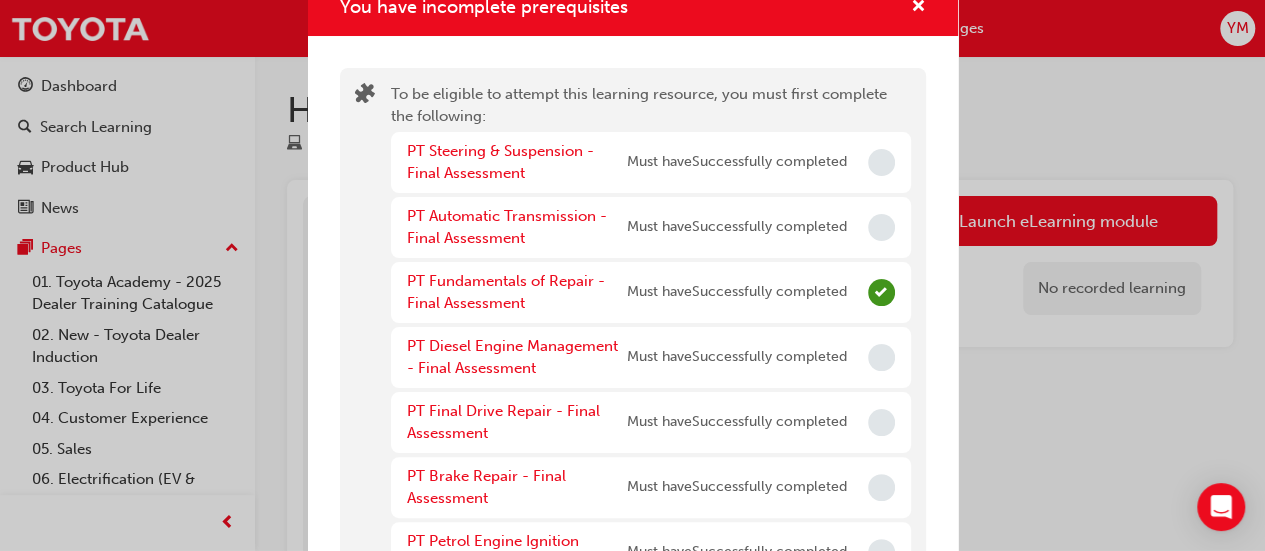 scroll, scrollTop: 20, scrollLeft: 0, axis: vertical 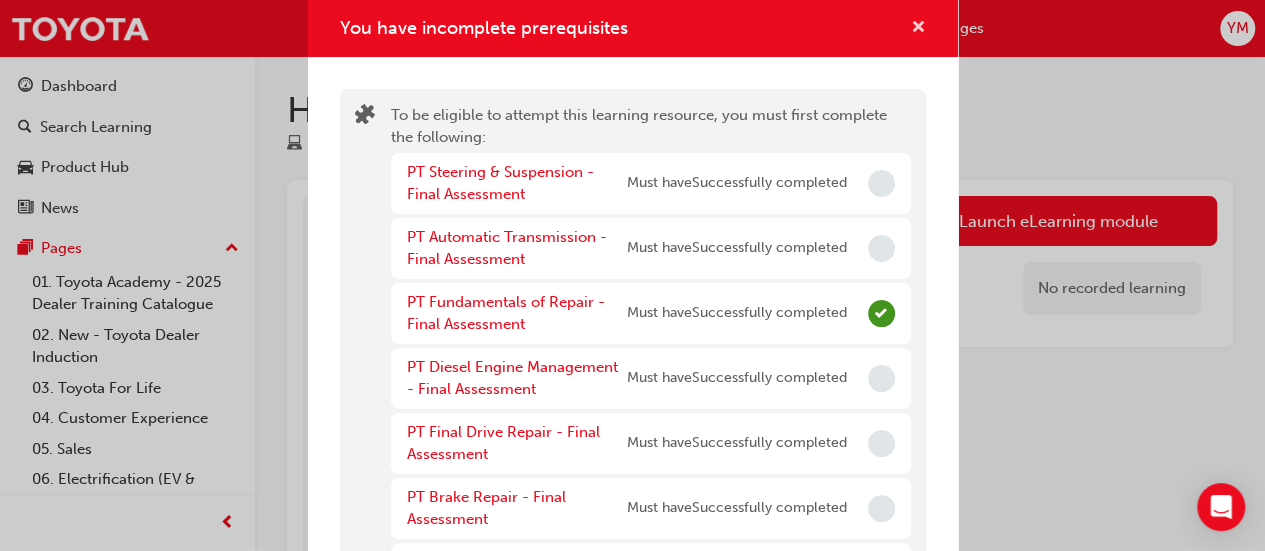 click at bounding box center [918, 29] 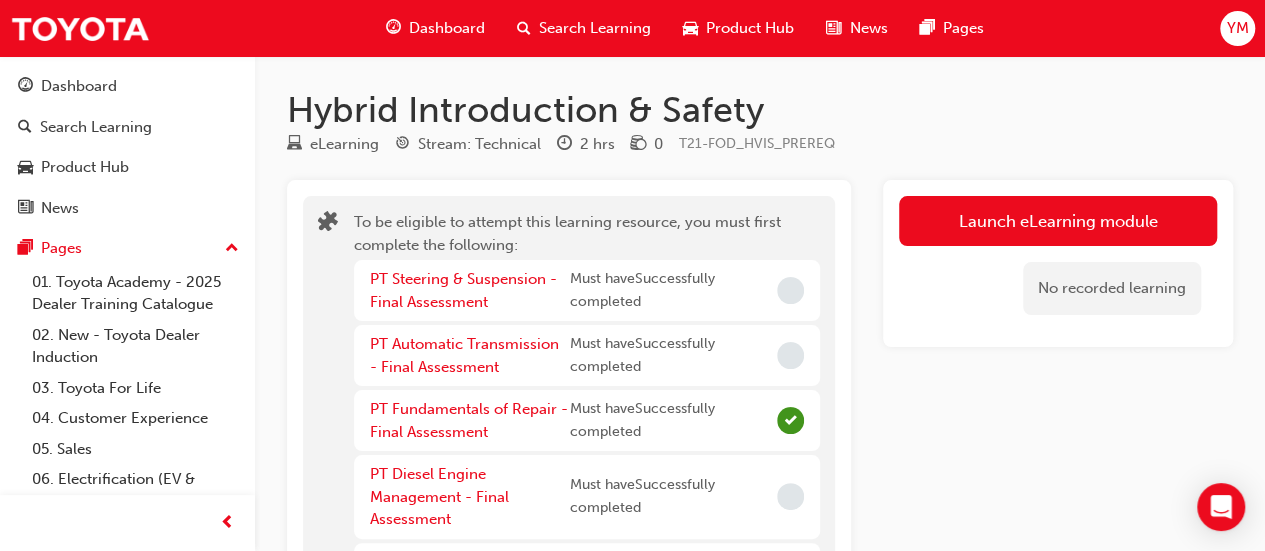 click on "Search Learning" at bounding box center [595, 28] 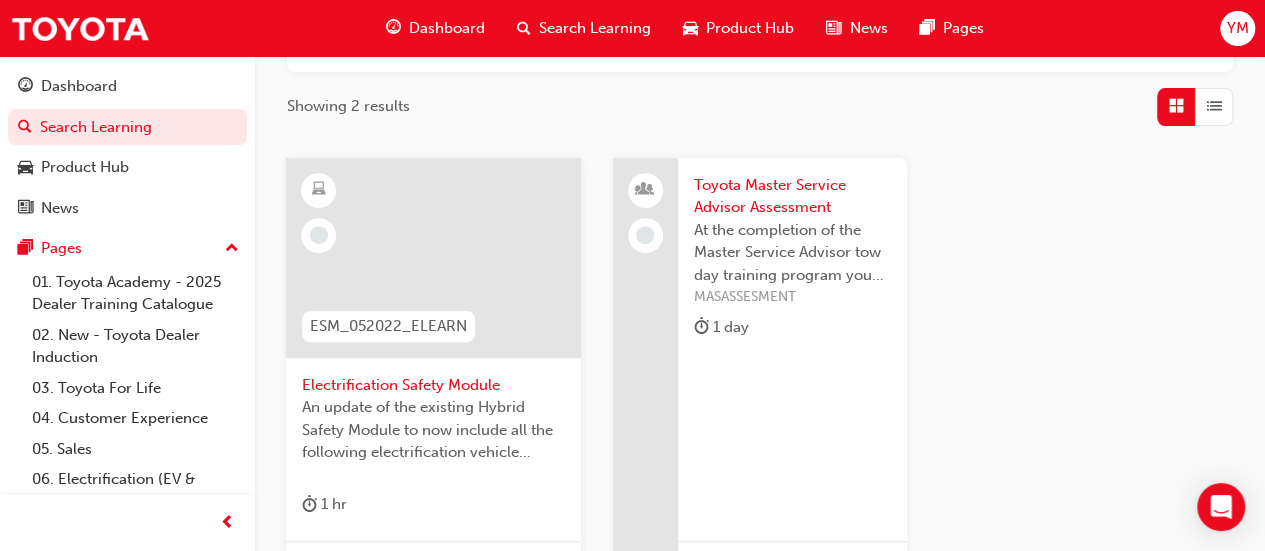 scroll, scrollTop: 318, scrollLeft: 0, axis: vertical 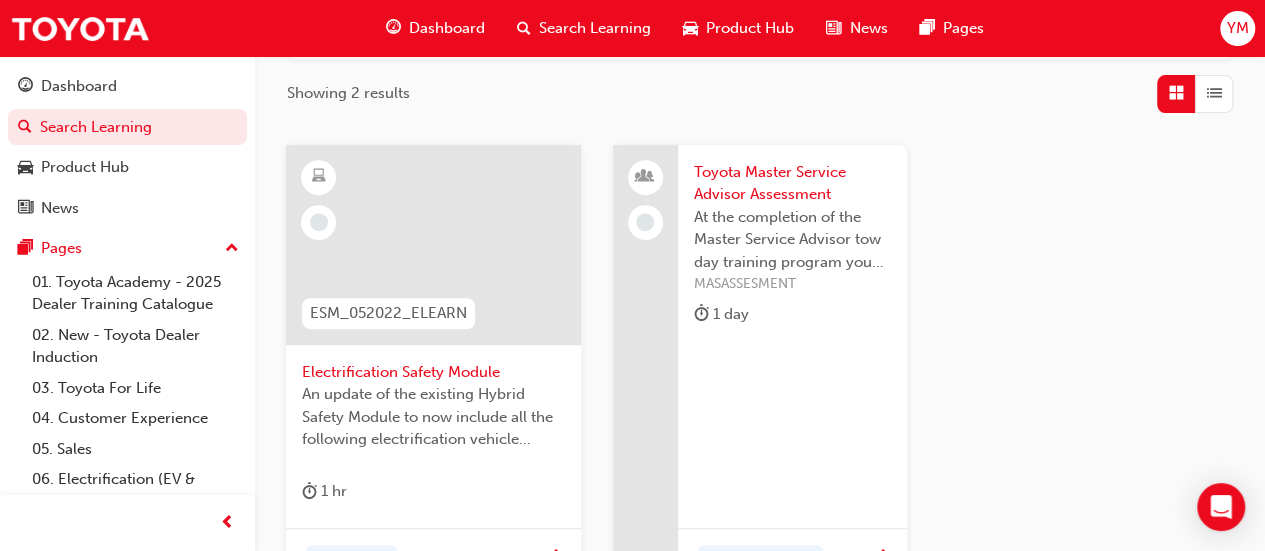 click on "Electrification Safety Module" at bounding box center (433, 372) 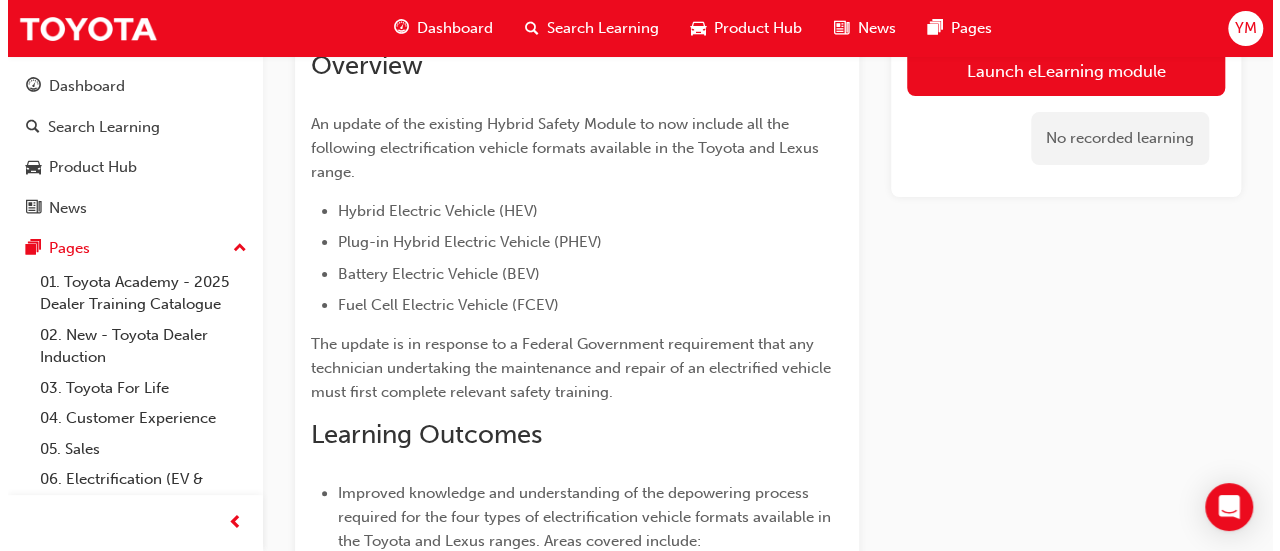scroll, scrollTop: 0, scrollLeft: 0, axis: both 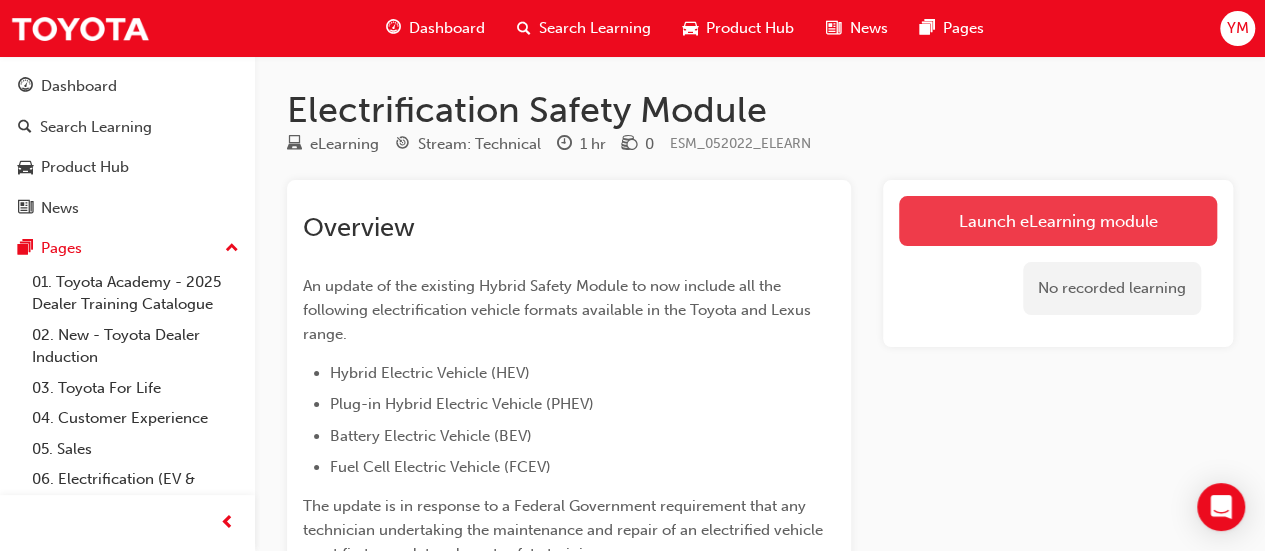 click on "Launch eLearning module" at bounding box center (1058, 221) 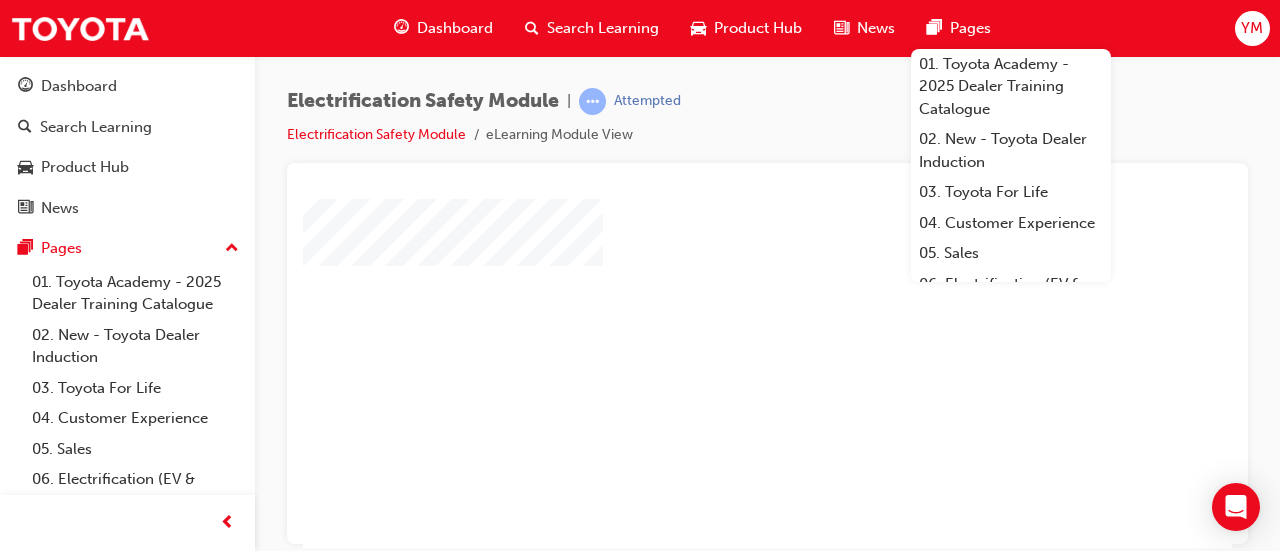 scroll, scrollTop: 0, scrollLeft: 0, axis: both 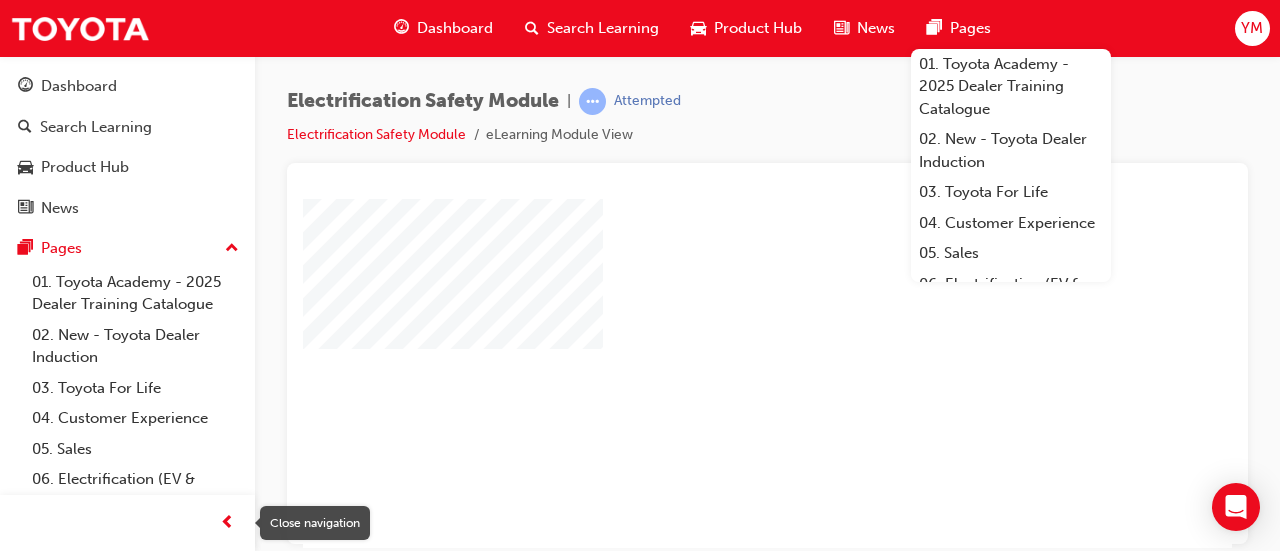 click at bounding box center (227, 523) 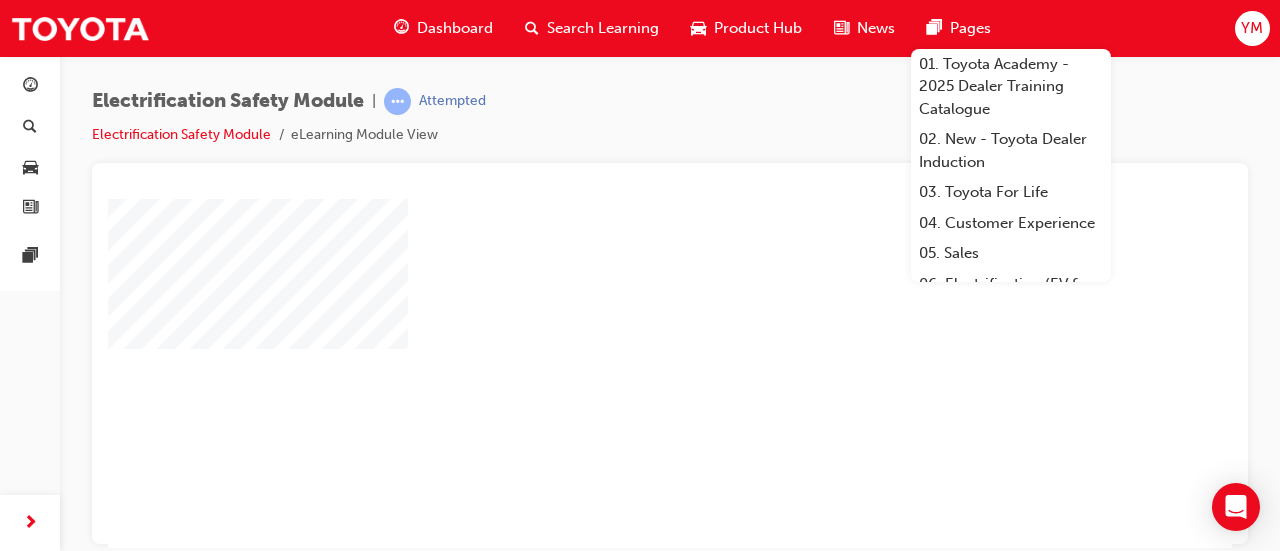 click on "Electrification Safety Module | Attempted Electrification Safety Module eLearning Module View" at bounding box center (670, 125) 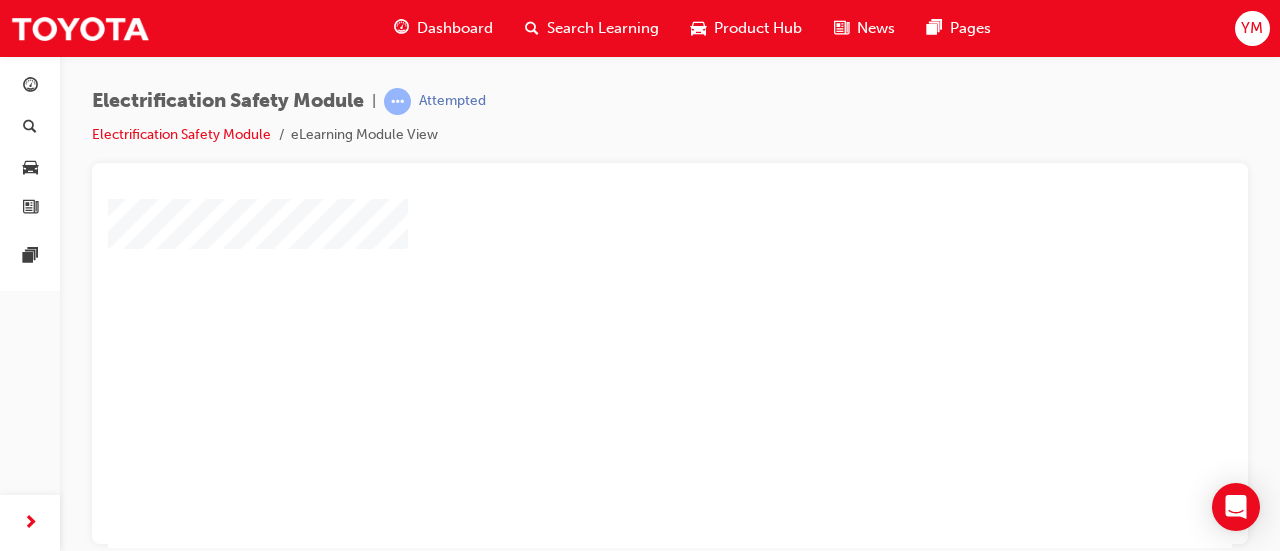 scroll, scrollTop: 0, scrollLeft: 0, axis: both 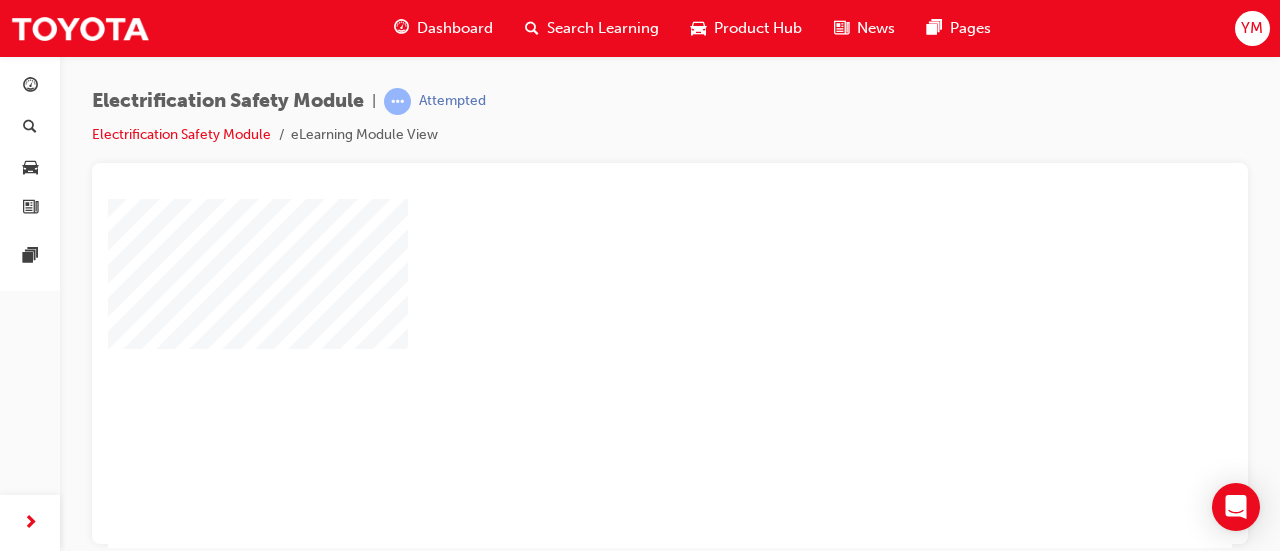 click at bounding box center [612, 315] 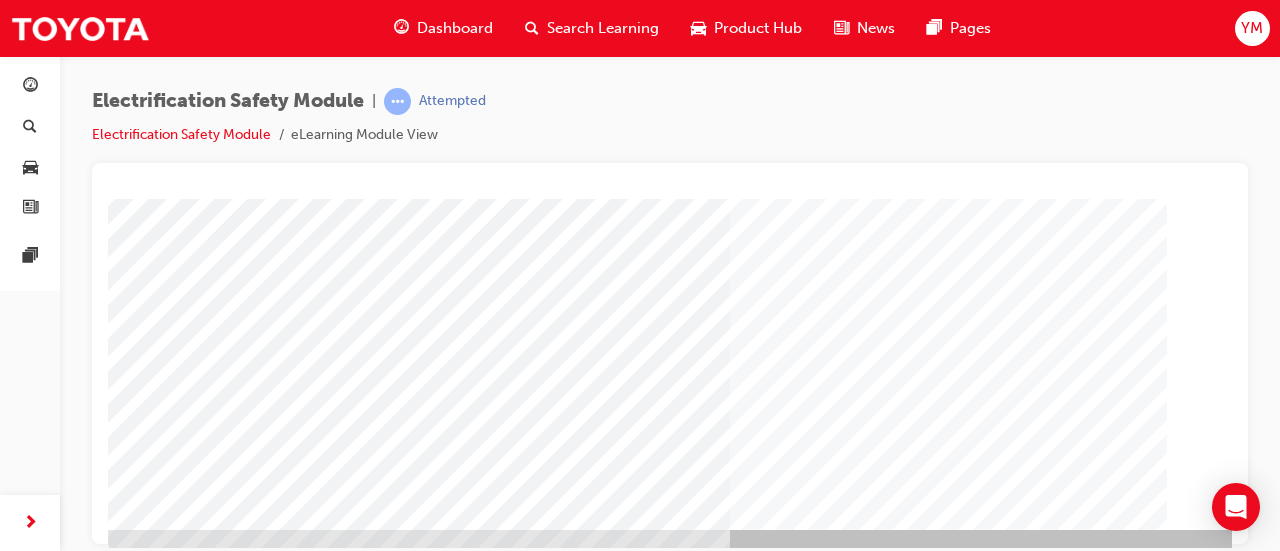 scroll, scrollTop: 400, scrollLeft: 0, axis: vertical 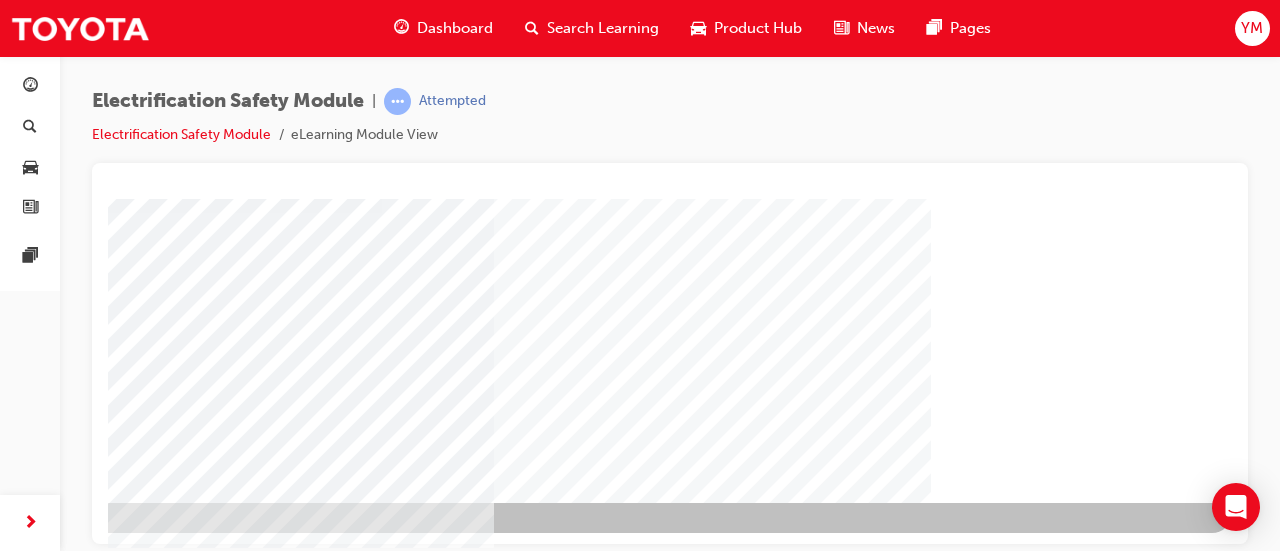 click at bounding box center [-65, 2783] 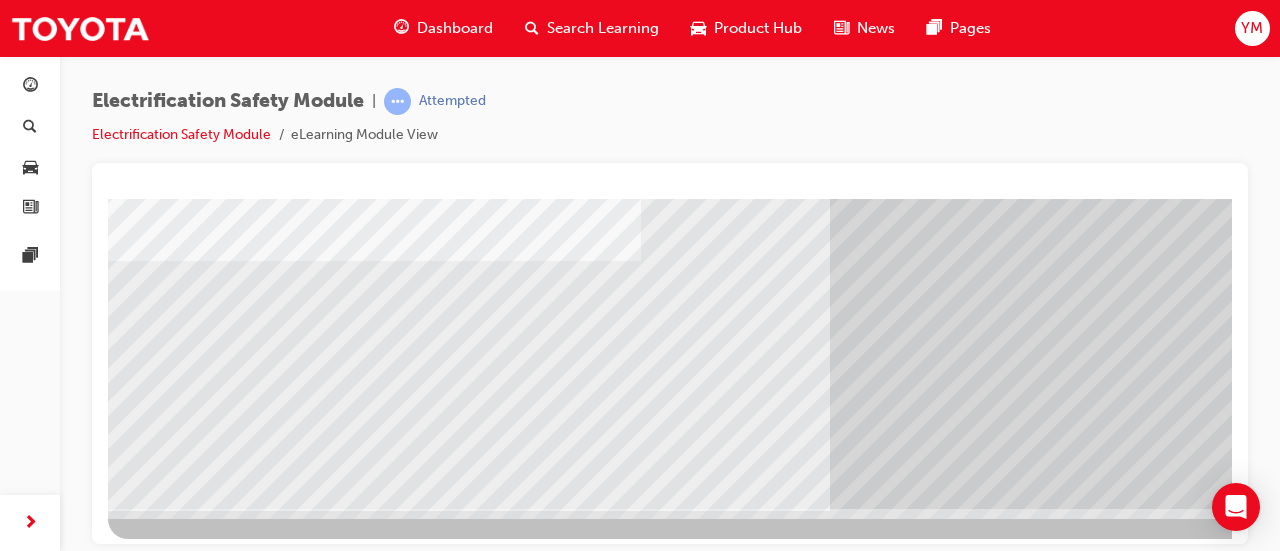 scroll, scrollTop: 416, scrollLeft: 0, axis: vertical 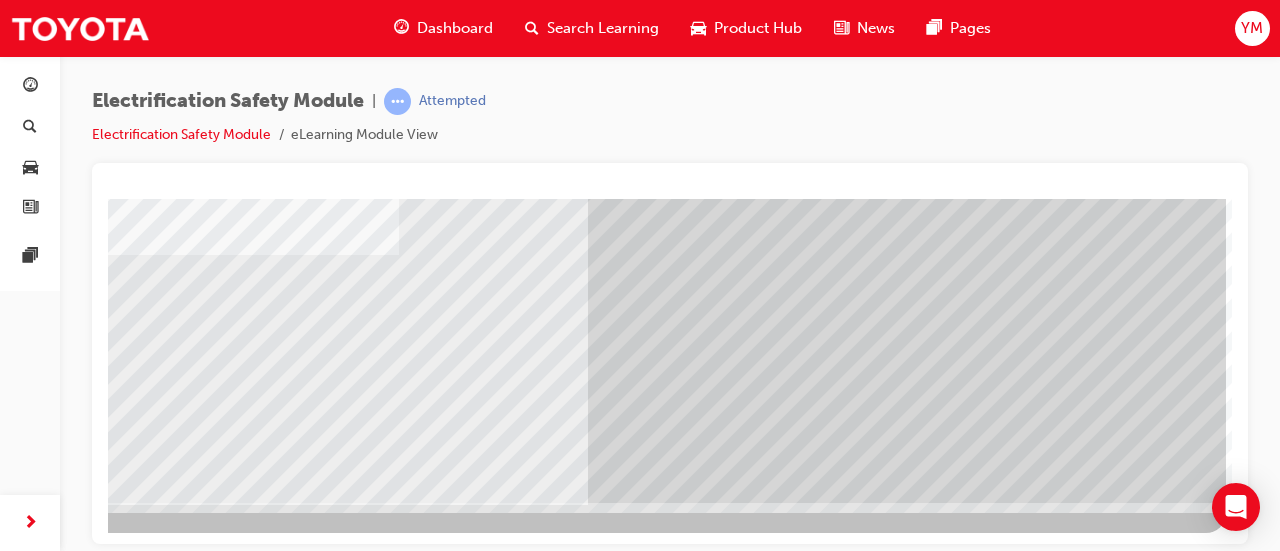 click at bounding box center [-71, 3290] 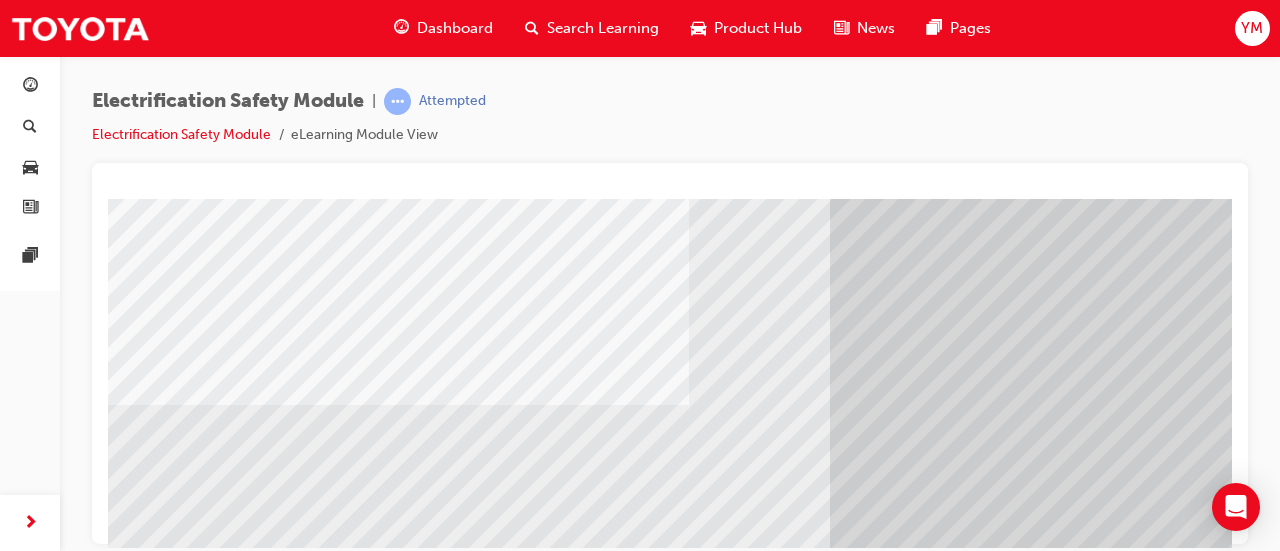 scroll, scrollTop: 416, scrollLeft: 0, axis: vertical 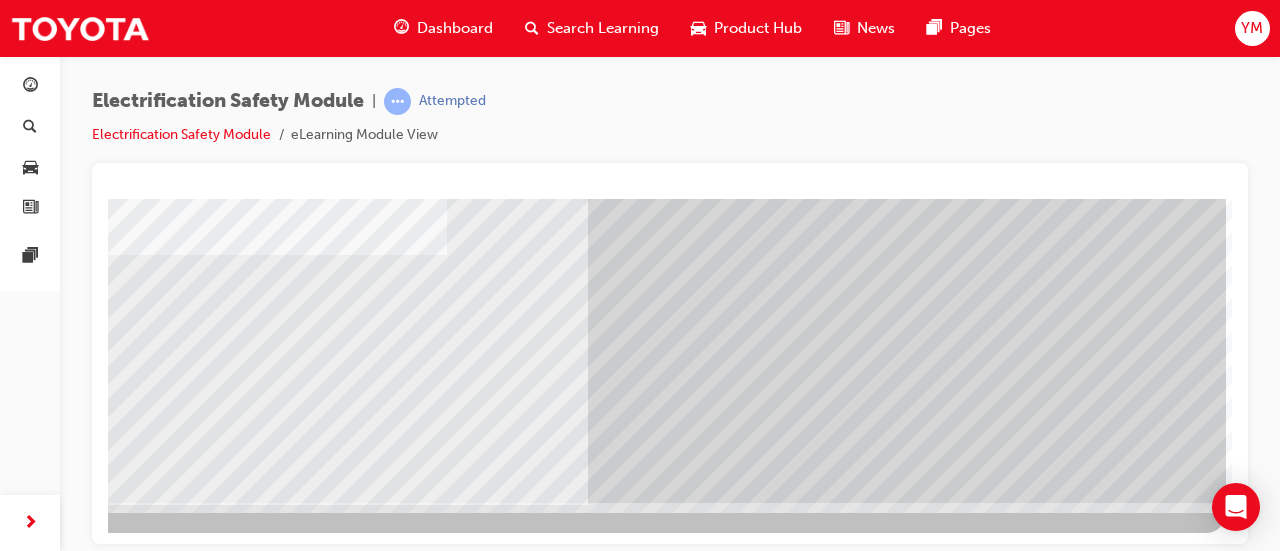 click at bounding box center (-71, 3290) 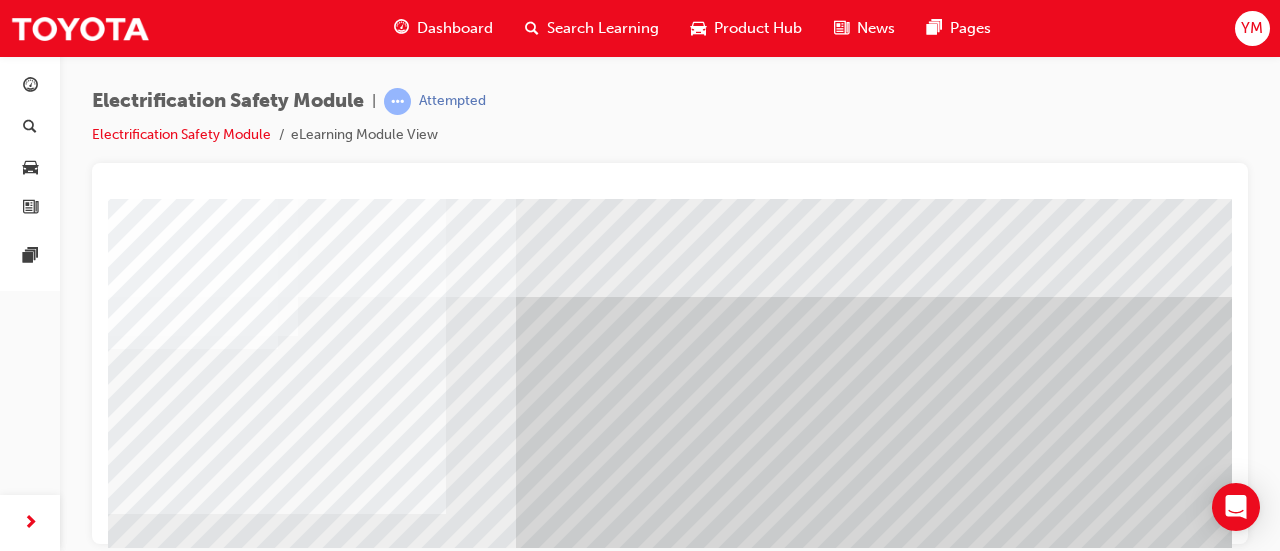 scroll, scrollTop: 0, scrollLeft: 160, axis: horizontal 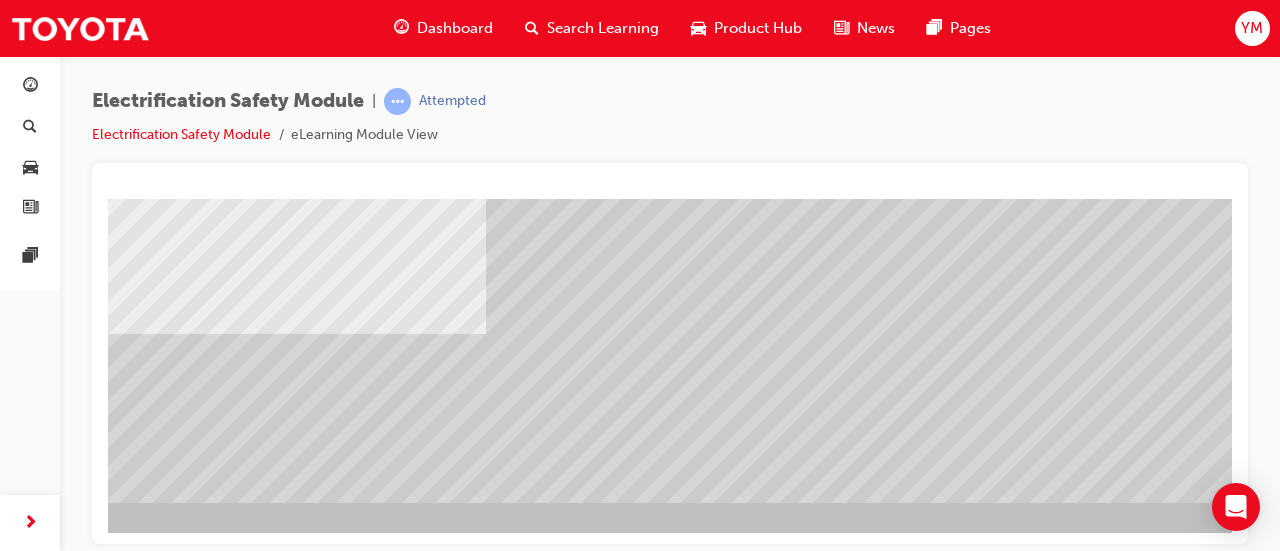 click at bounding box center (11, 3320) 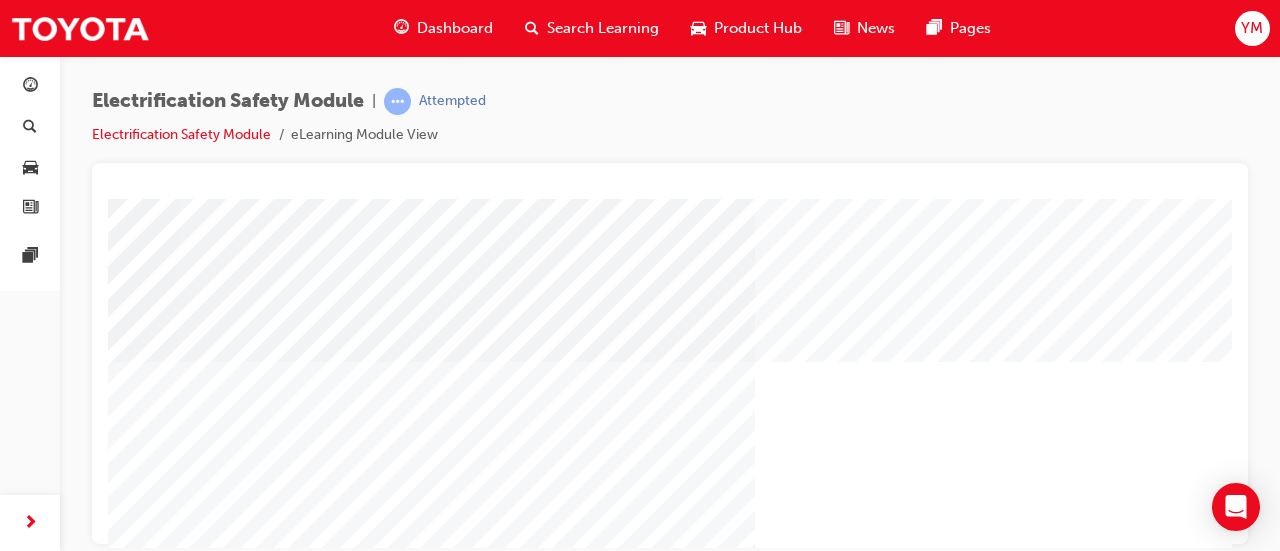 scroll, scrollTop: 0, scrollLeft: 240, axis: horizontal 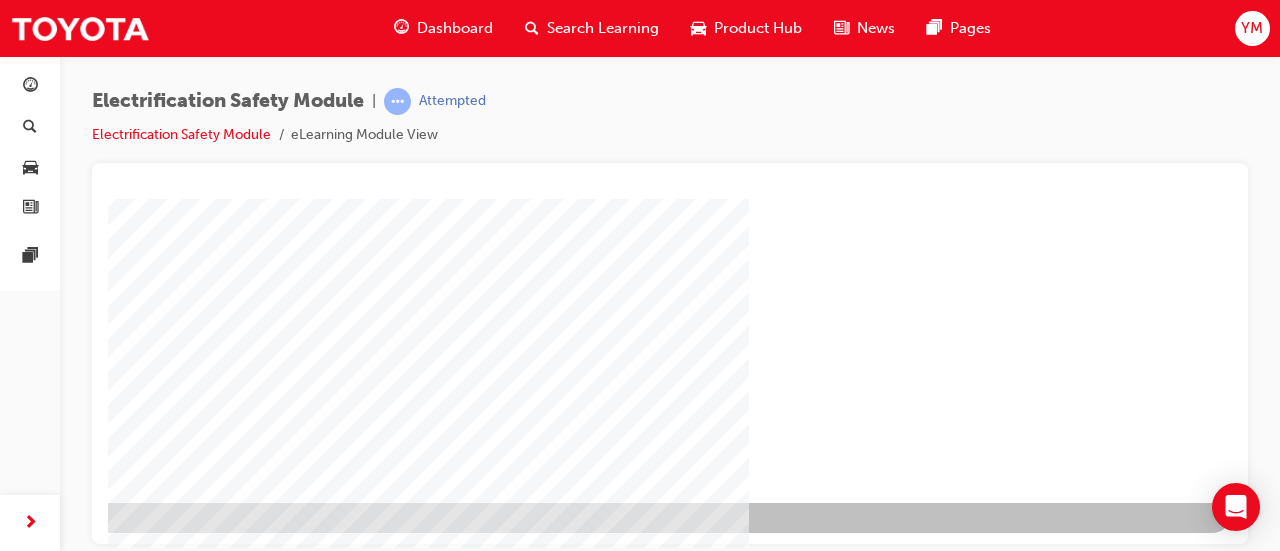 click at bounding box center [-65, 1134] 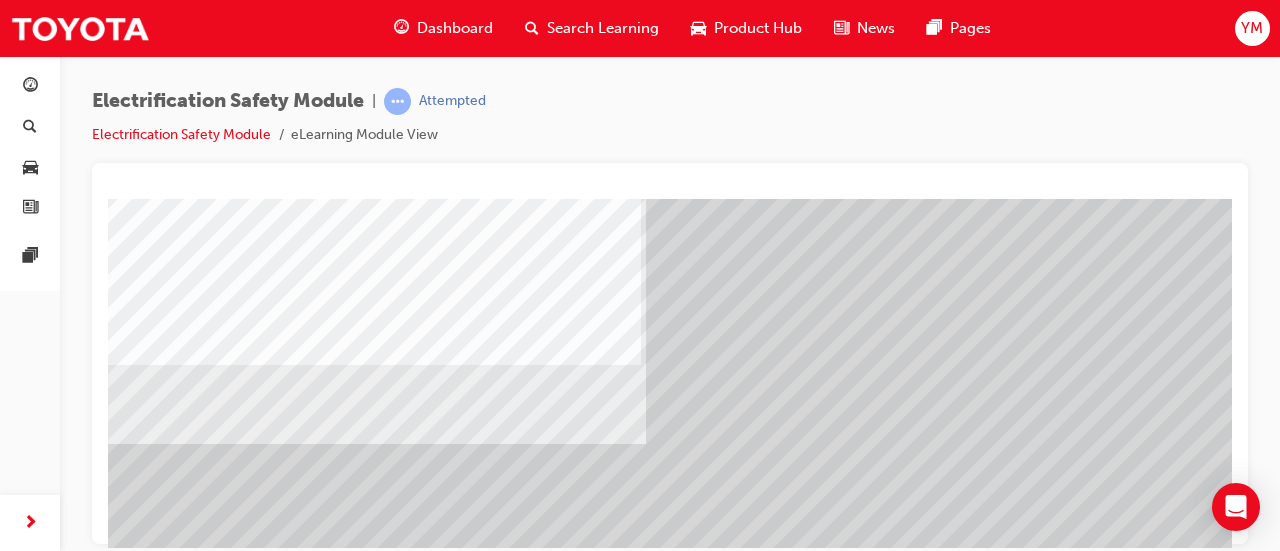 scroll, scrollTop: 416, scrollLeft: 0, axis: vertical 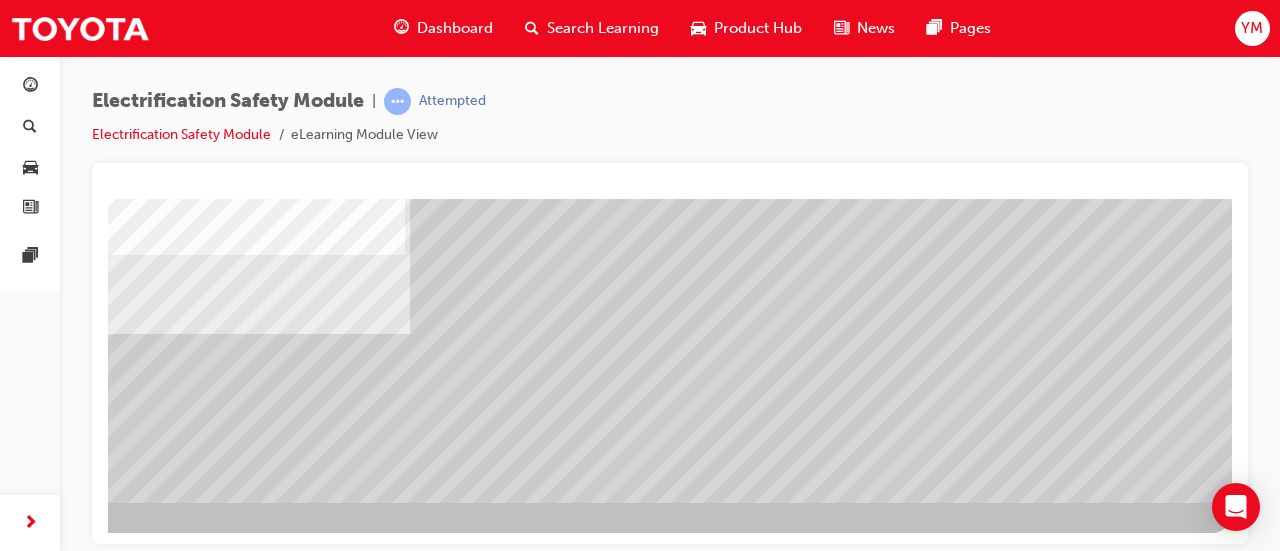 click on "Navigation  			 		 		 			 			 		 		 			 			 			 			 			 		 	 	 	 	 	 	 	 		 	 	 	 	 	 	 		 			 				 				 Loading..." at bounding box center (434, -214) 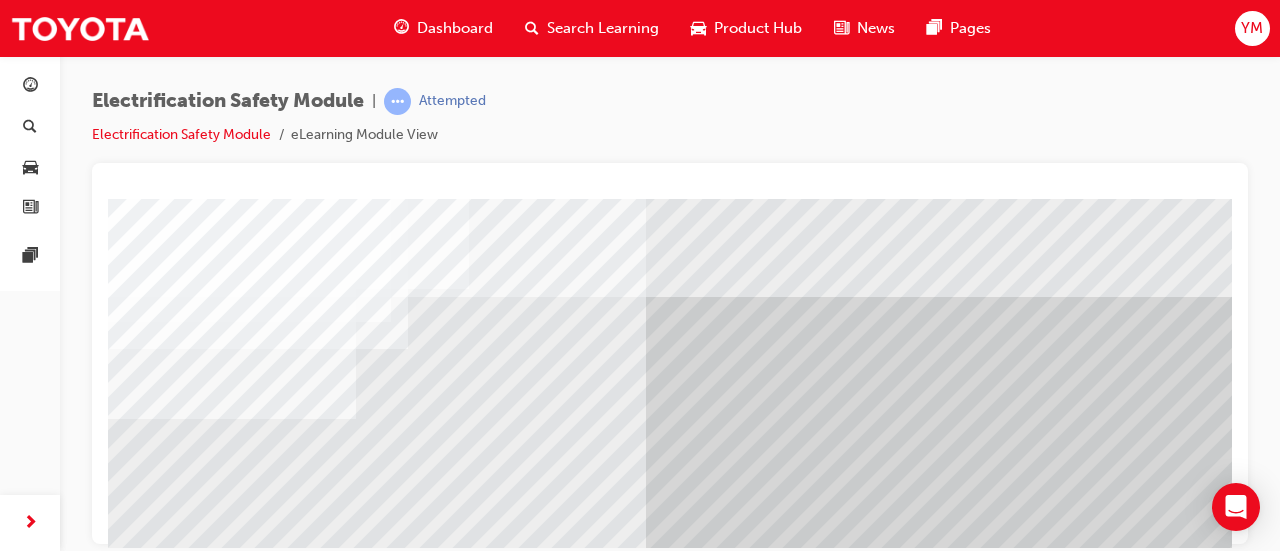 scroll, scrollTop: 0, scrollLeft: 251, axis: horizontal 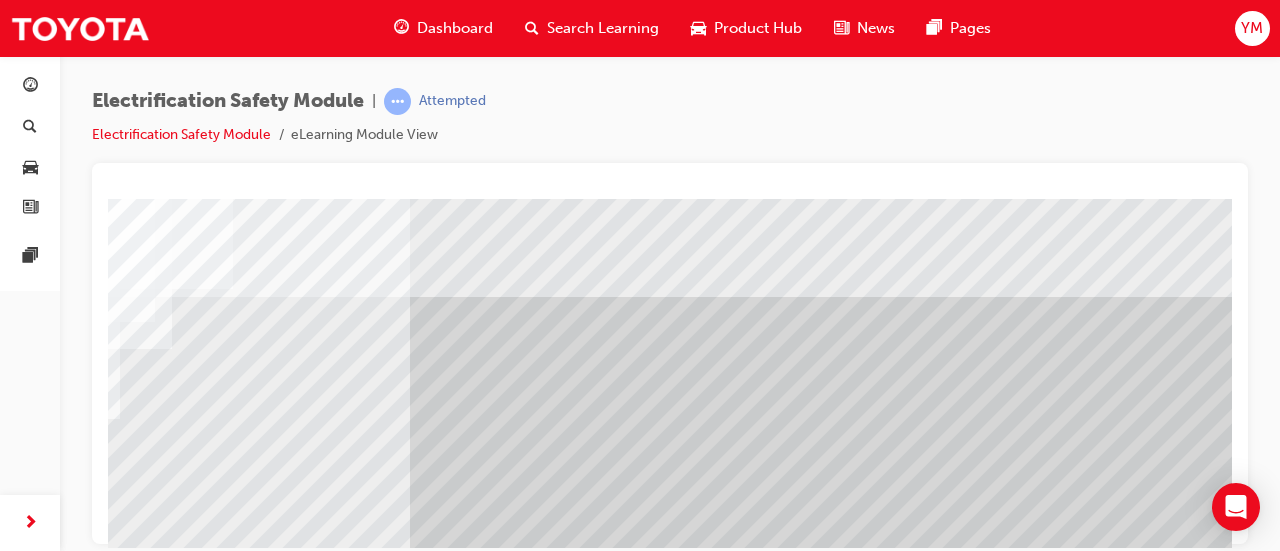 drag, startPoint x: 736, startPoint y: 536, endPoint x: 1358, endPoint y: 635, distance: 629.82935 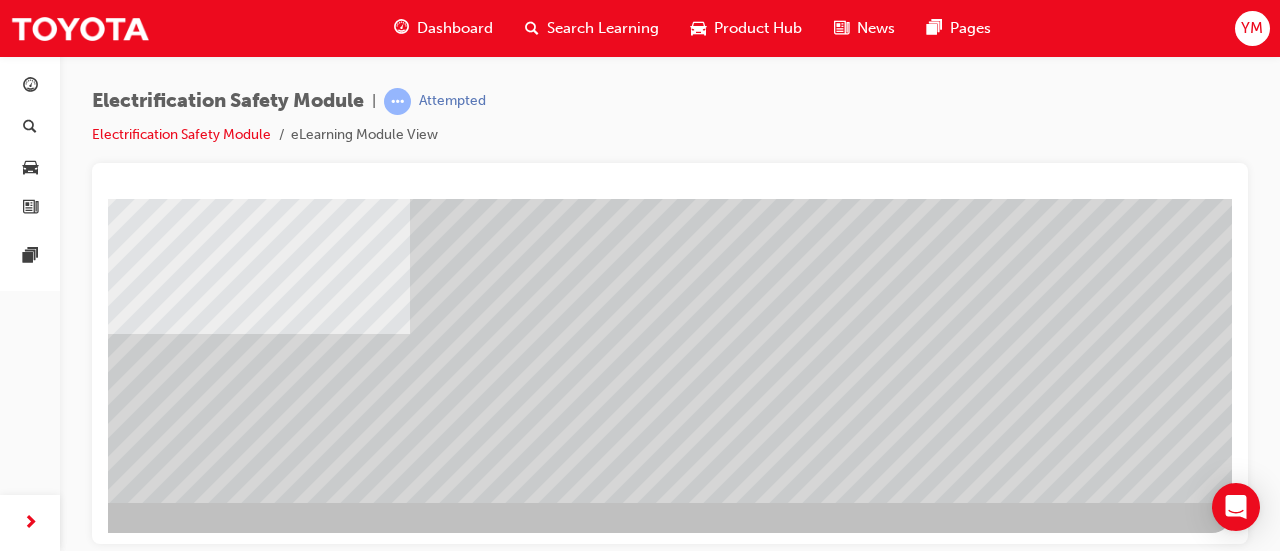 click at bounding box center (-65, 2645) 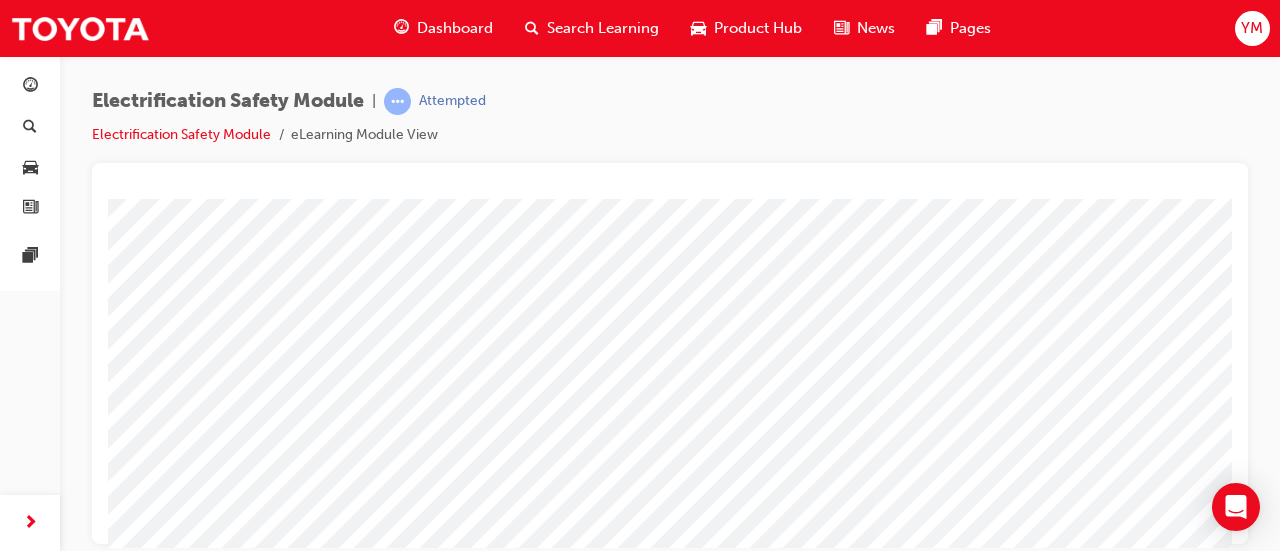 scroll, scrollTop: 416, scrollLeft: 0, axis: vertical 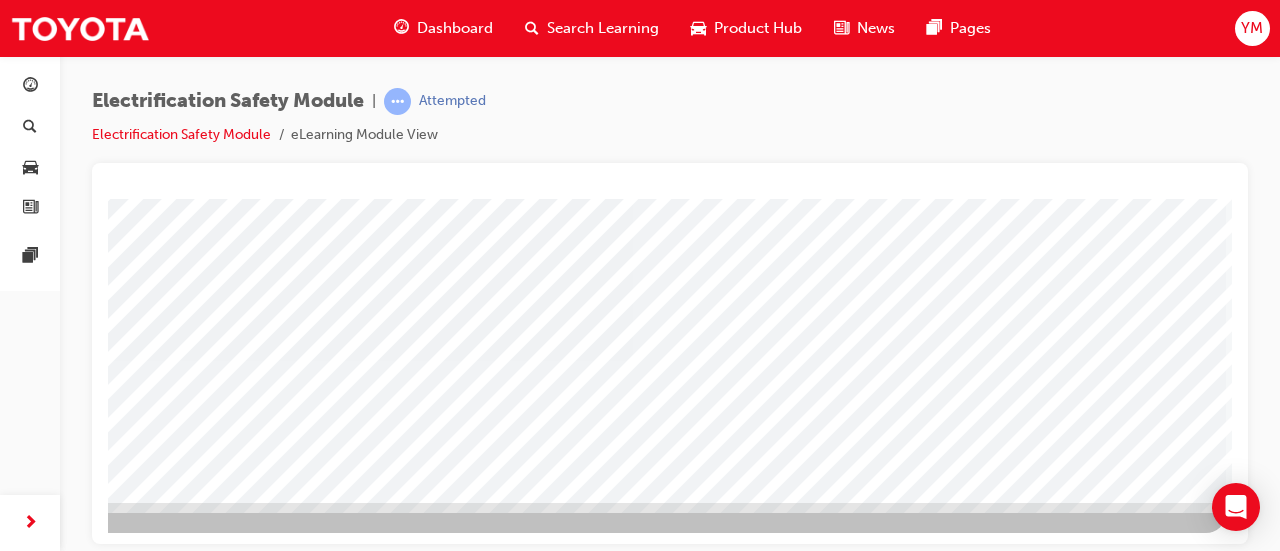 click at bounding box center (546, 142) 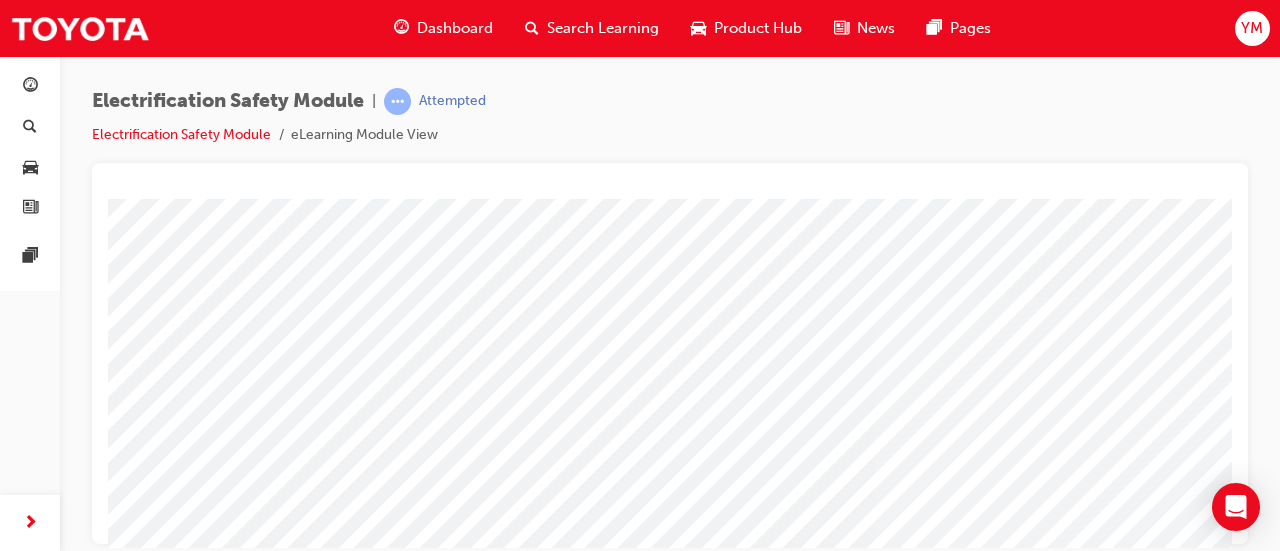 drag, startPoint x: 1080, startPoint y: 450, endPoint x: 1070, endPoint y: 453, distance: 10.440307 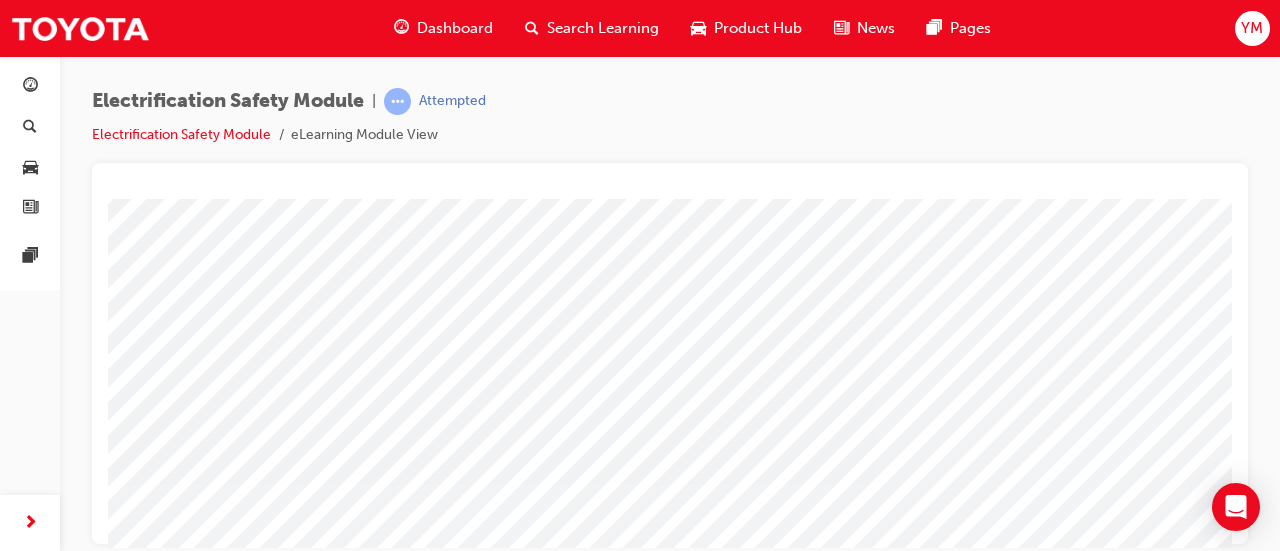 scroll, scrollTop: 416, scrollLeft: 0, axis: vertical 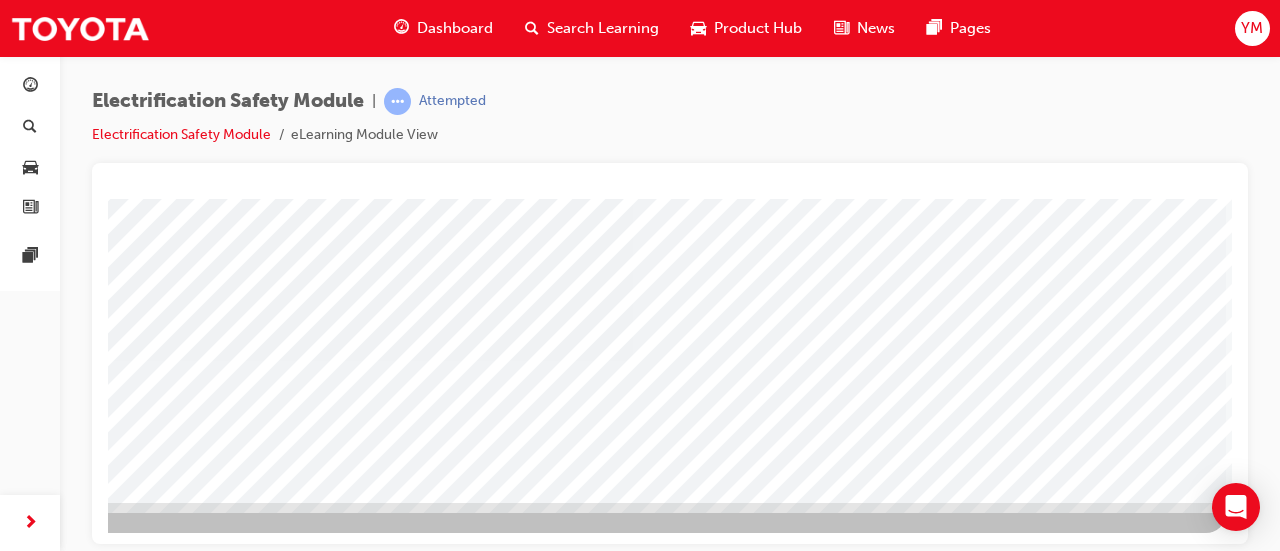 click at bounding box center [-71, 2811] 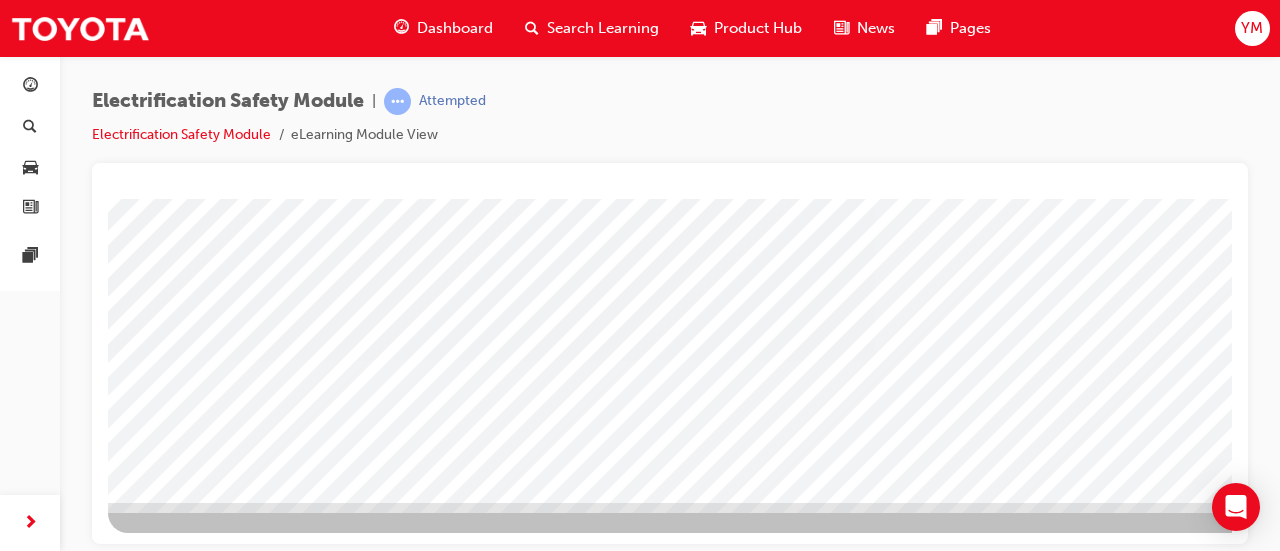 scroll, scrollTop: 416, scrollLeft: 251, axis: both 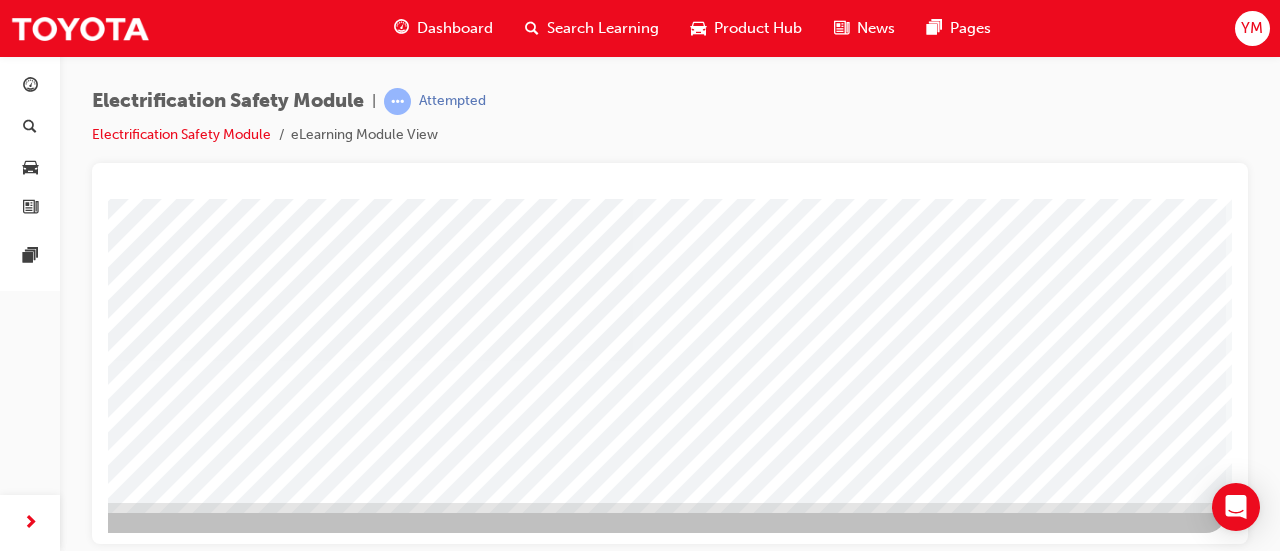 click at bounding box center (-71, 2908) 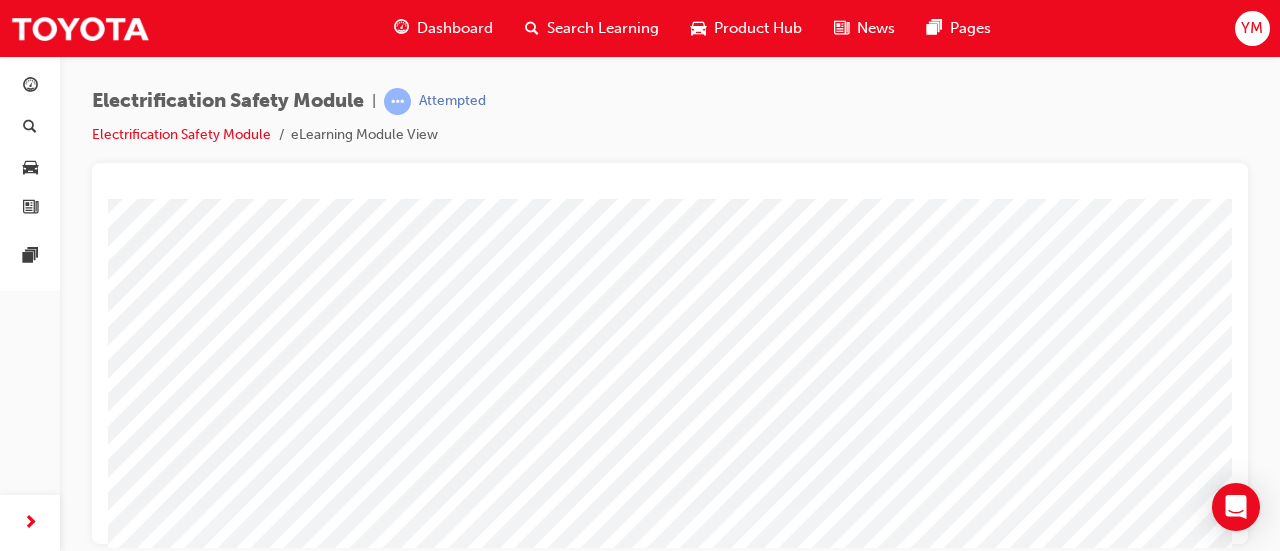 scroll, scrollTop: 300, scrollLeft: 0, axis: vertical 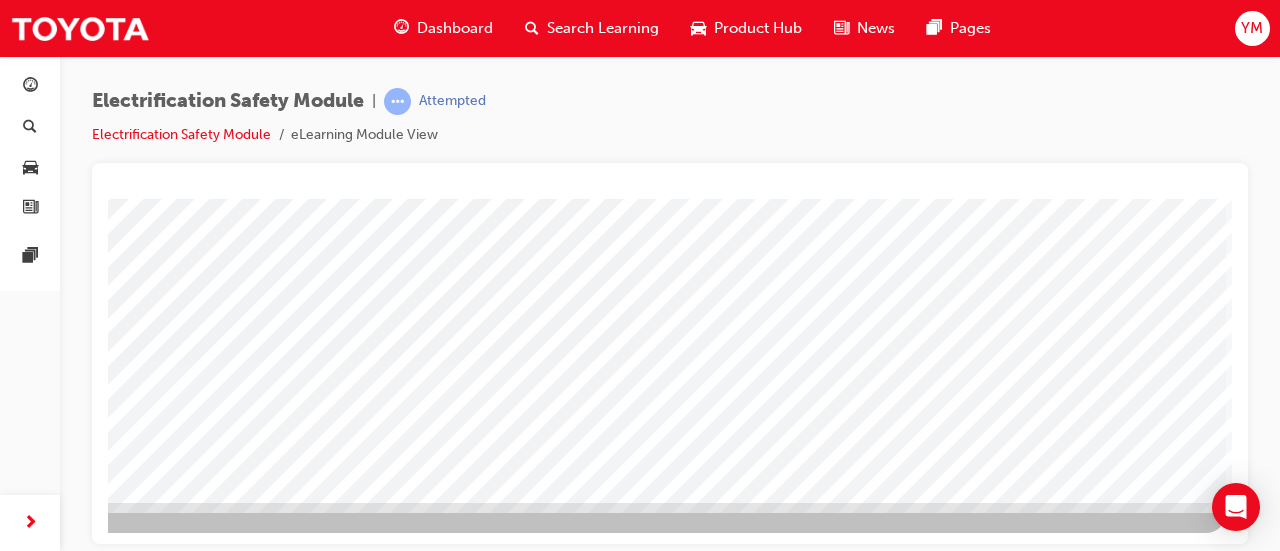 click at bounding box center (-71, 2568) 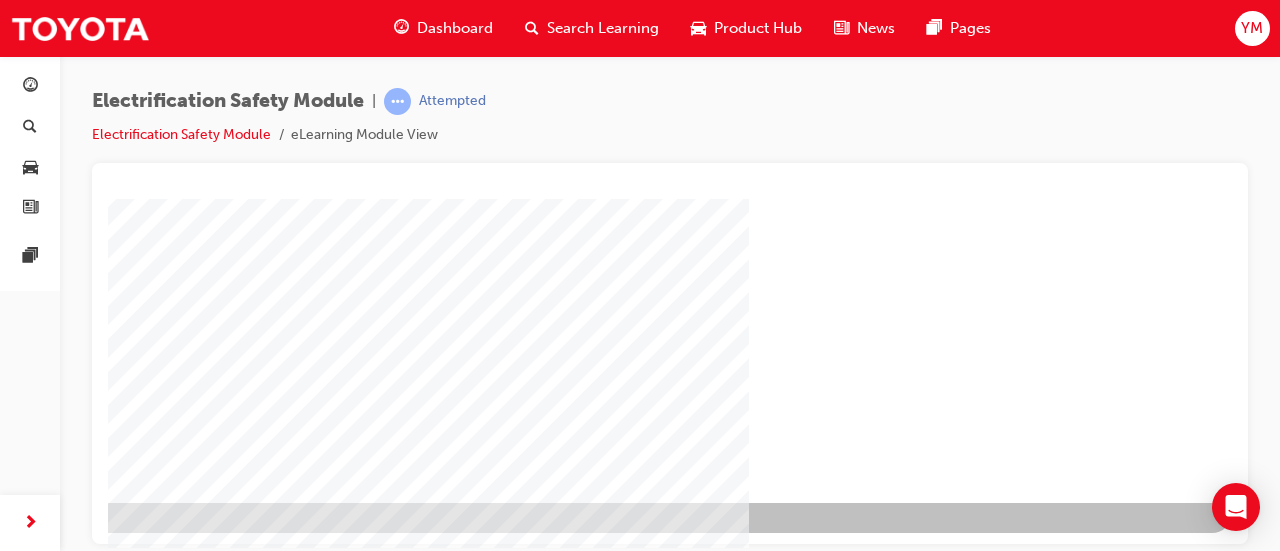 scroll, scrollTop: 0, scrollLeft: 0, axis: both 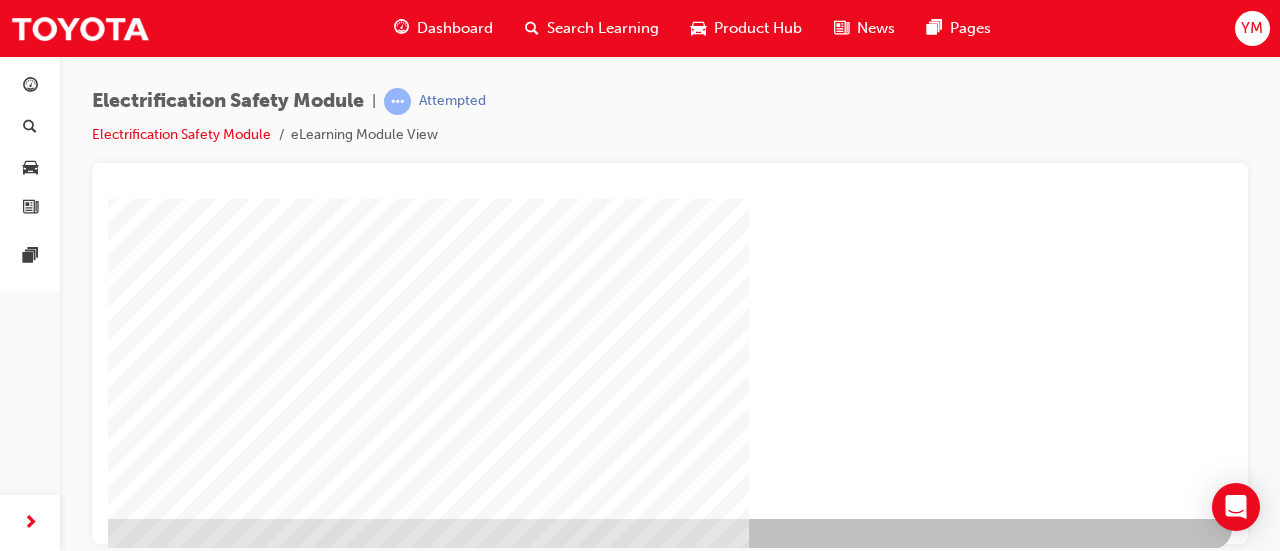 click at bounding box center [-65, 1150] 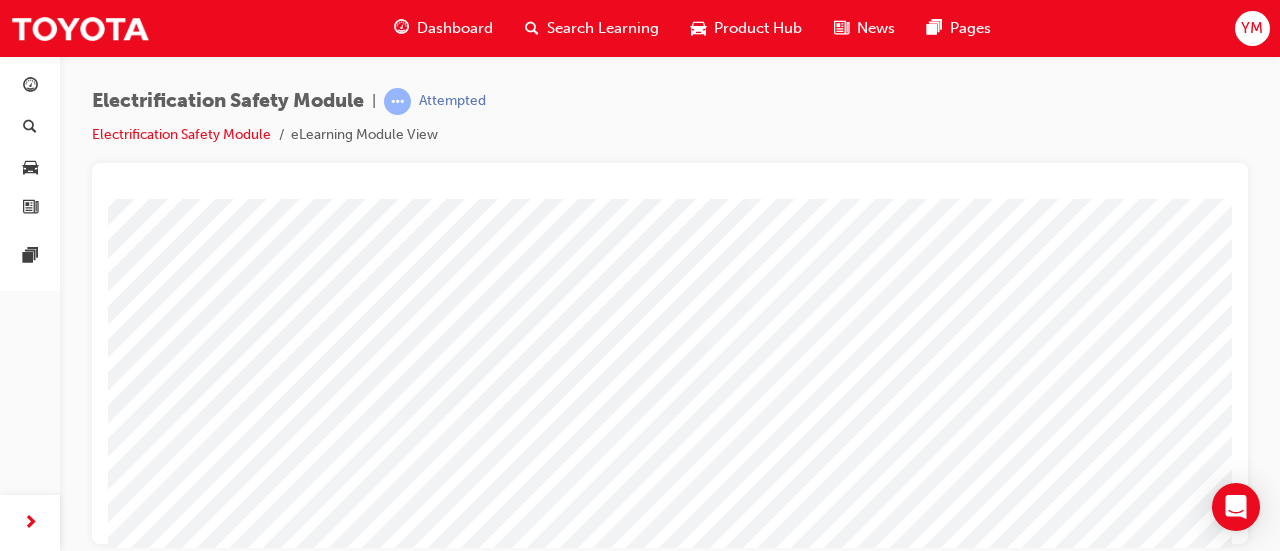 scroll, scrollTop: 300, scrollLeft: 0, axis: vertical 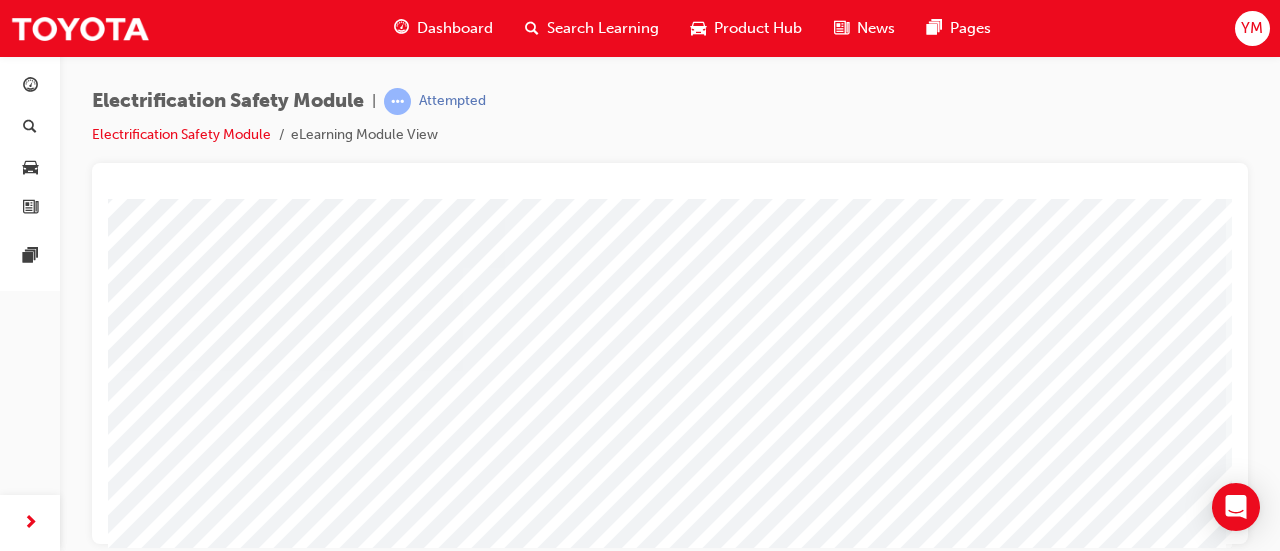drag, startPoint x: 842, startPoint y: 538, endPoint x: 1169, endPoint y: 745, distance: 387.01163 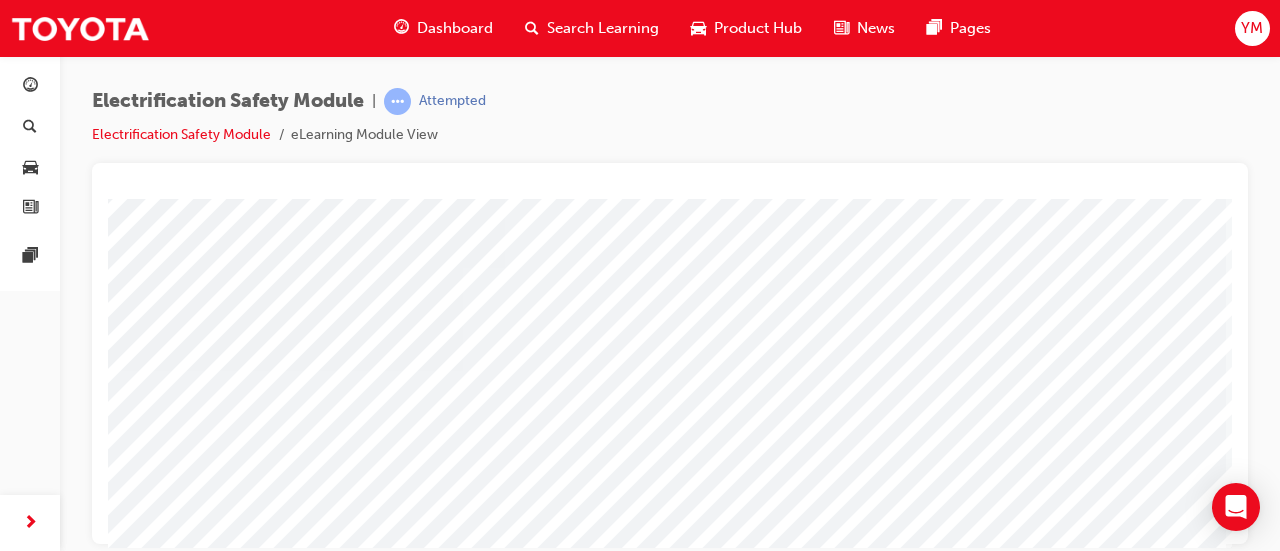click at bounding box center (-105, 3821) 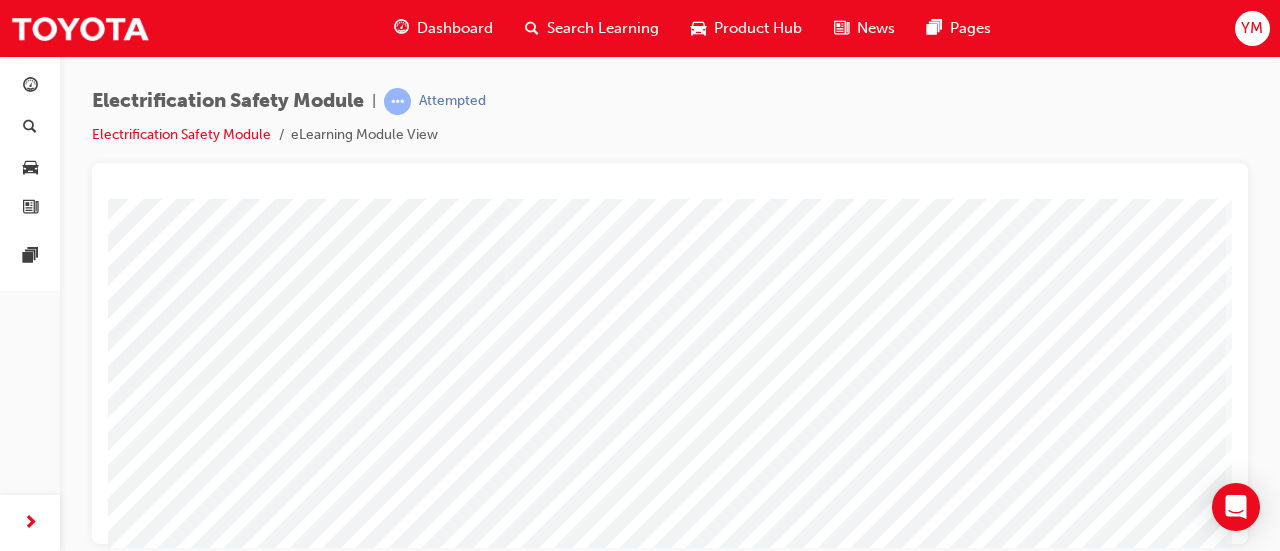 scroll, scrollTop: 100, scrollLeft: 251, axis: both 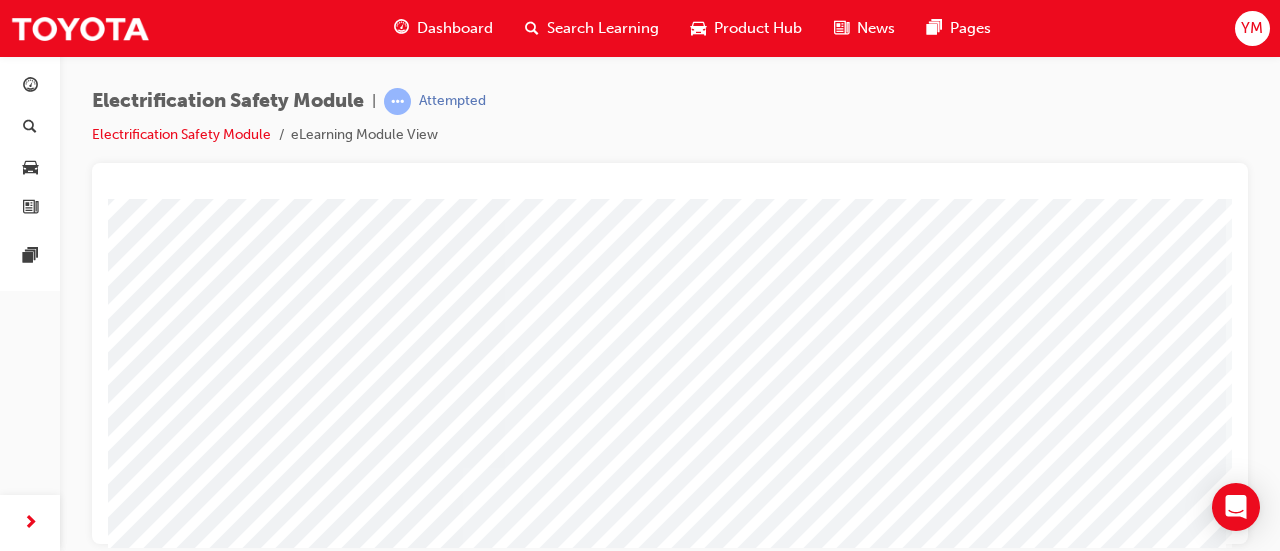 click at bounding box center (-105, 3962) 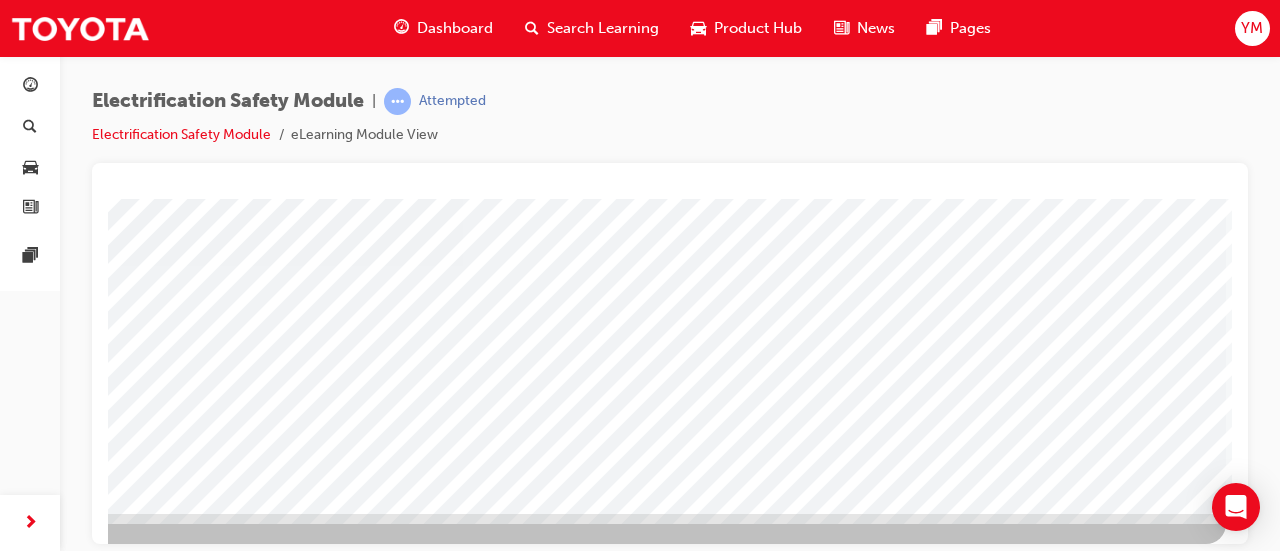 scroll, scrollTop: 416, scrollLeft: 251, axis: both 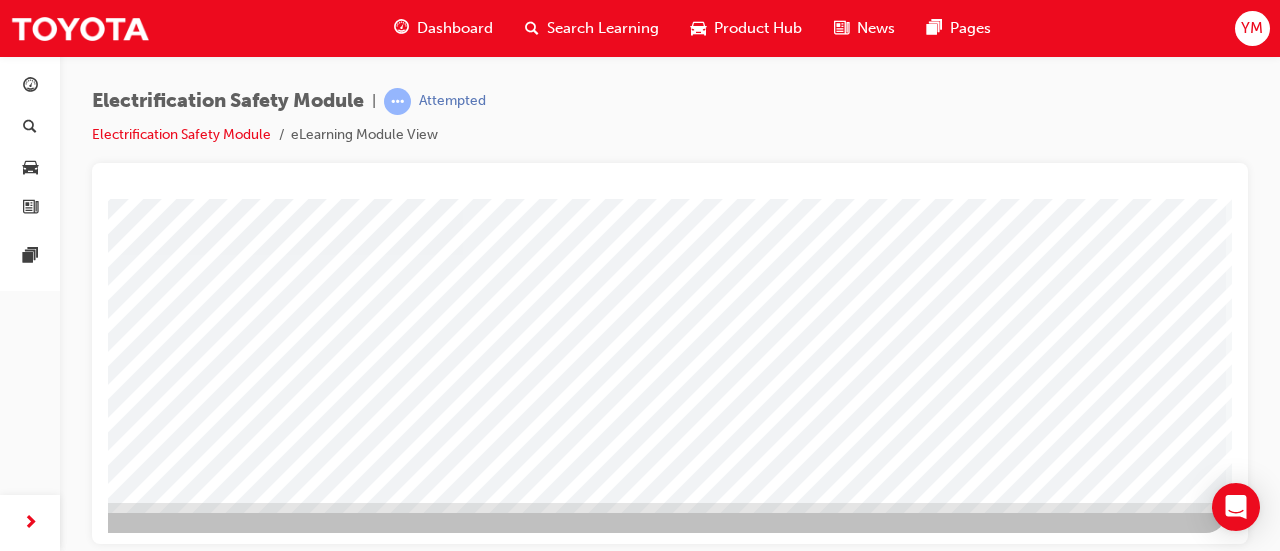 click at bounding box center [-71, 2568] 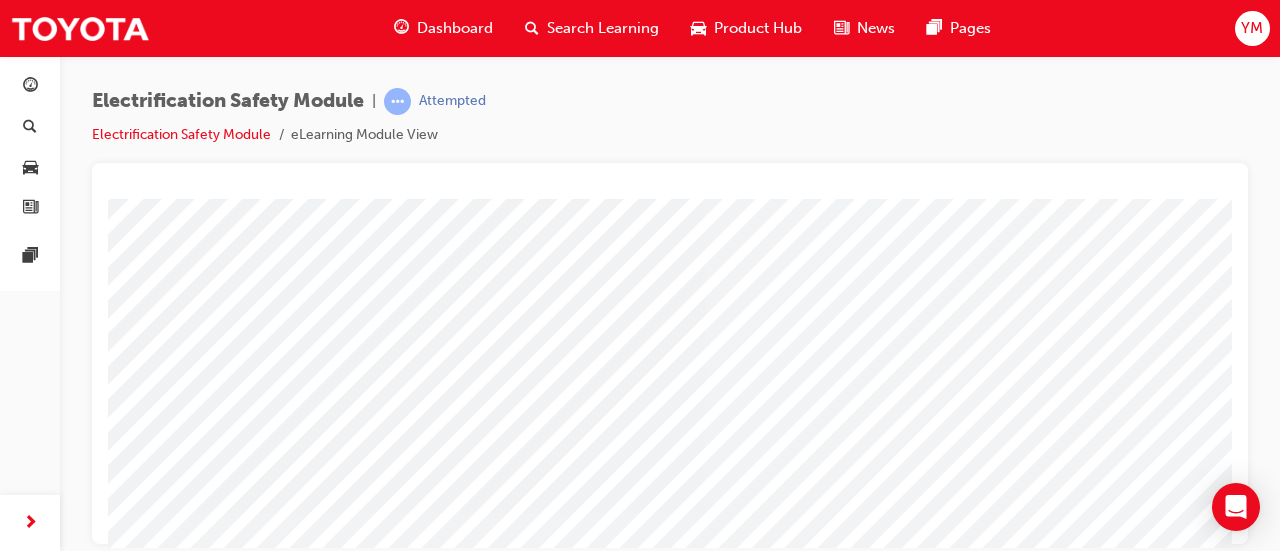 scroll, scrollTop: 400, scrollLeft: 0, axis: vertical 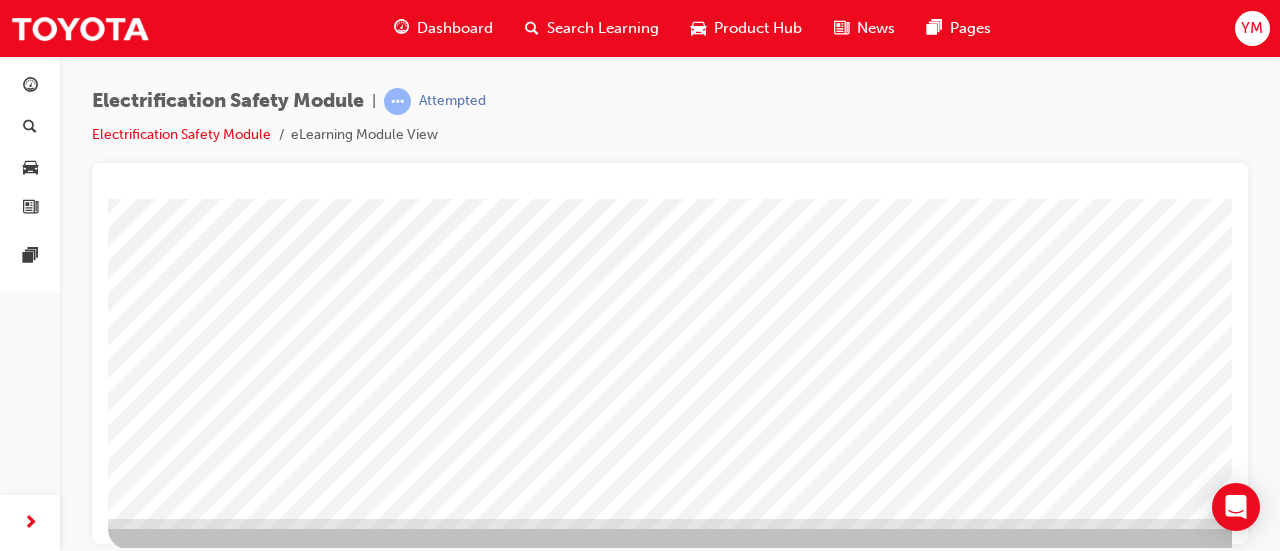 drag, startPoint x: 963, startPoint y: 413, endPoint x: 1001, endPoint y: 404, distance: 39.051247 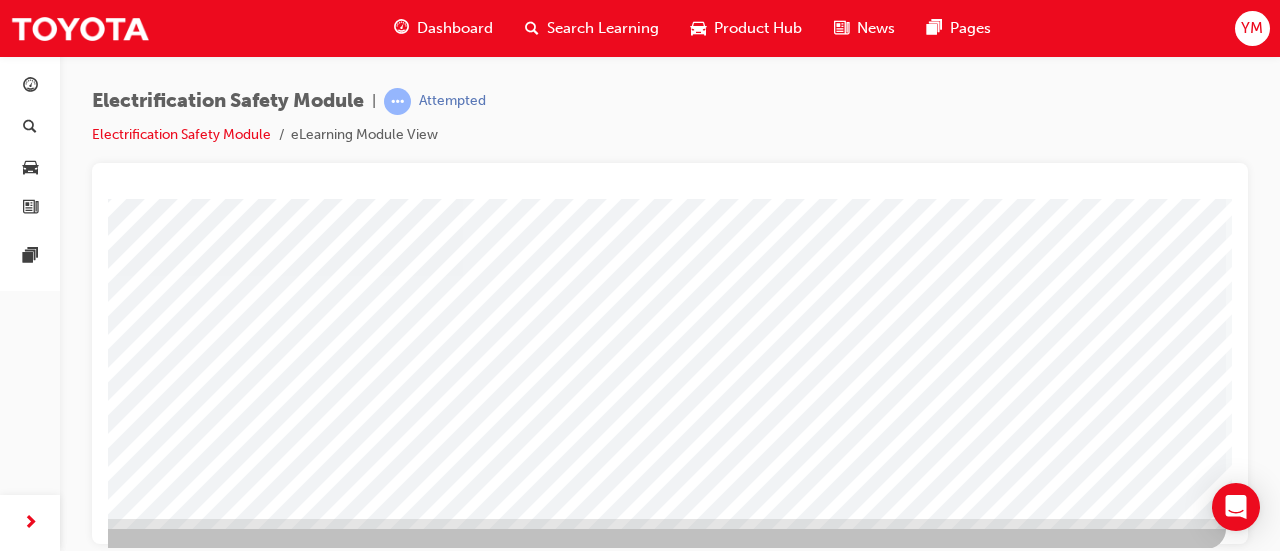 drag, startPoint x: 968, startPoint y: 538, endPoint x: 1362, endPoint y: 612, distance: 400.889 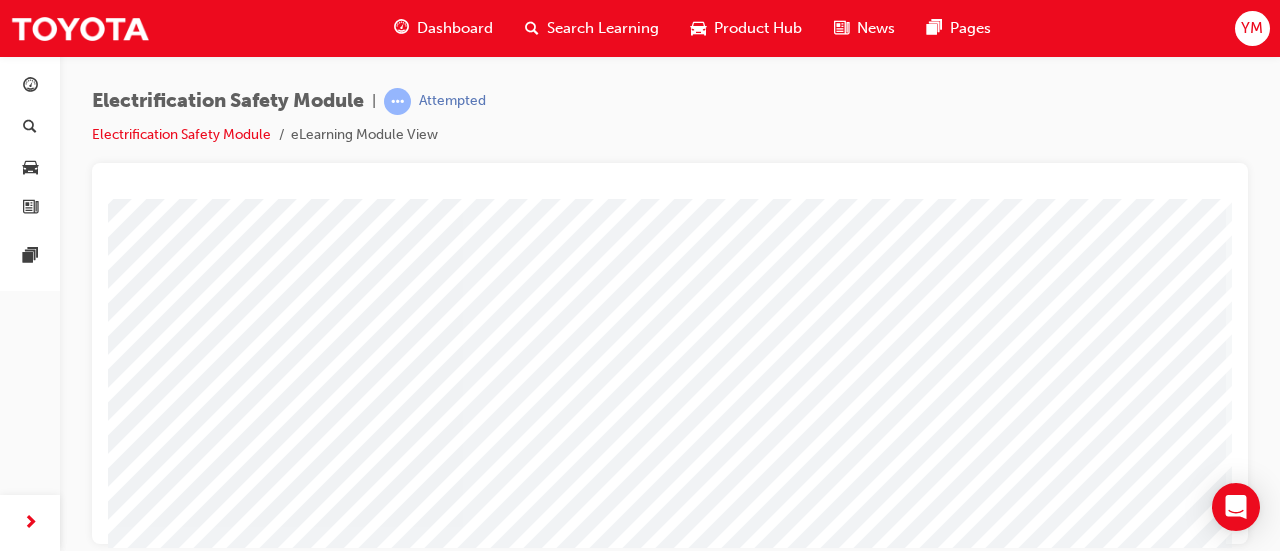 scroll, scrollTop: 100, scrollLeft: 251, axis: both 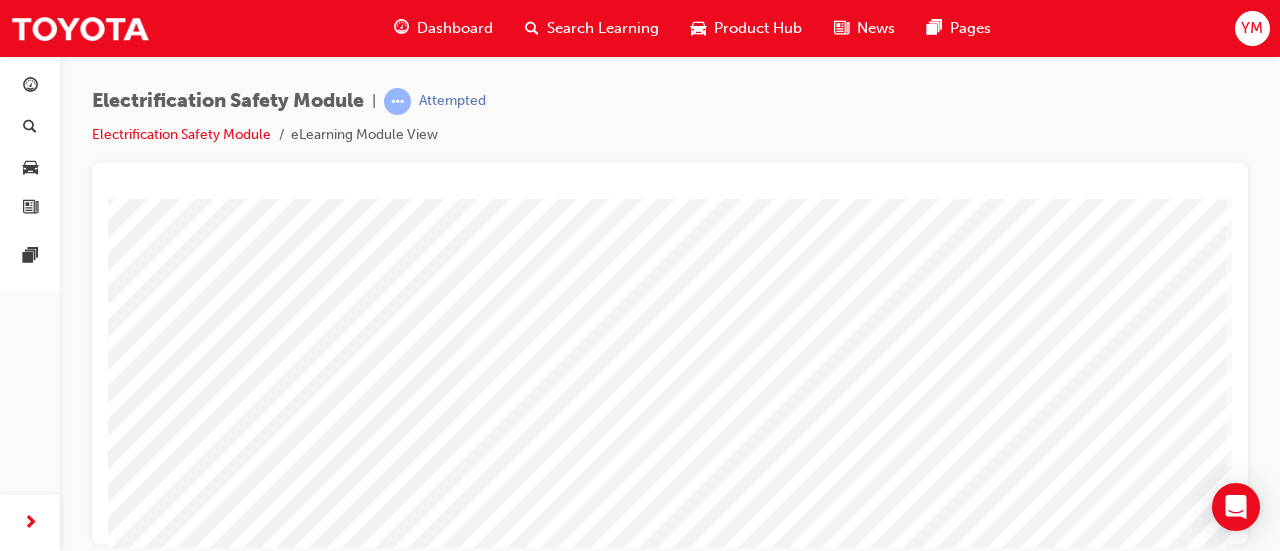 drag, startPoint x: 1093, startPoint y: 306, endPoint x: 1108, endPoint y: 343, distance: 39.92493 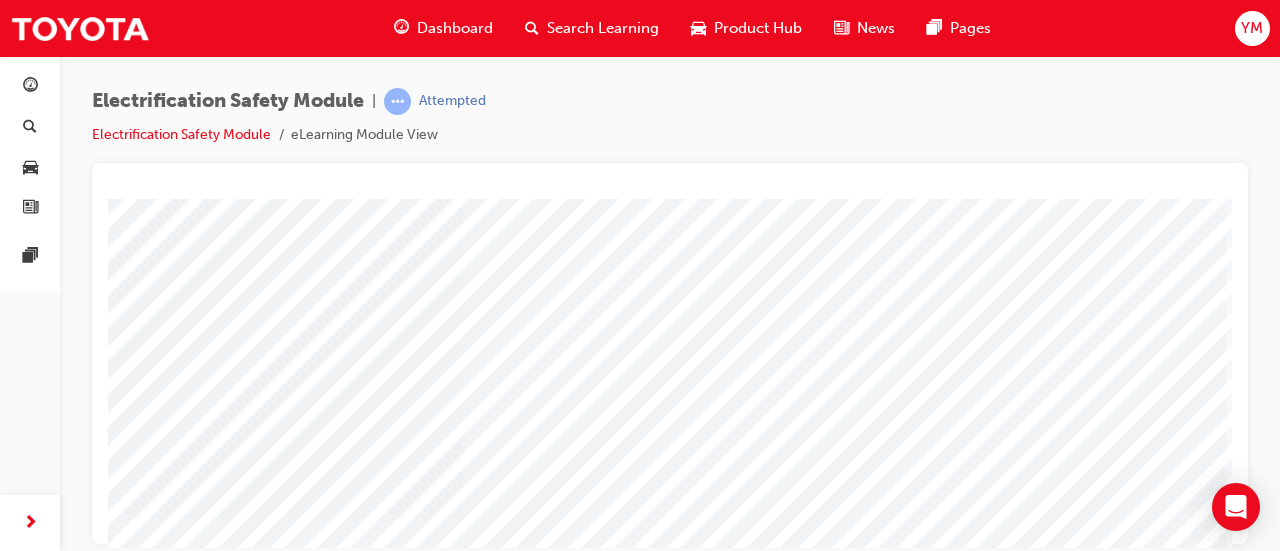 scroll, scrollTop: 416, scrollLeft: 251, axis: both 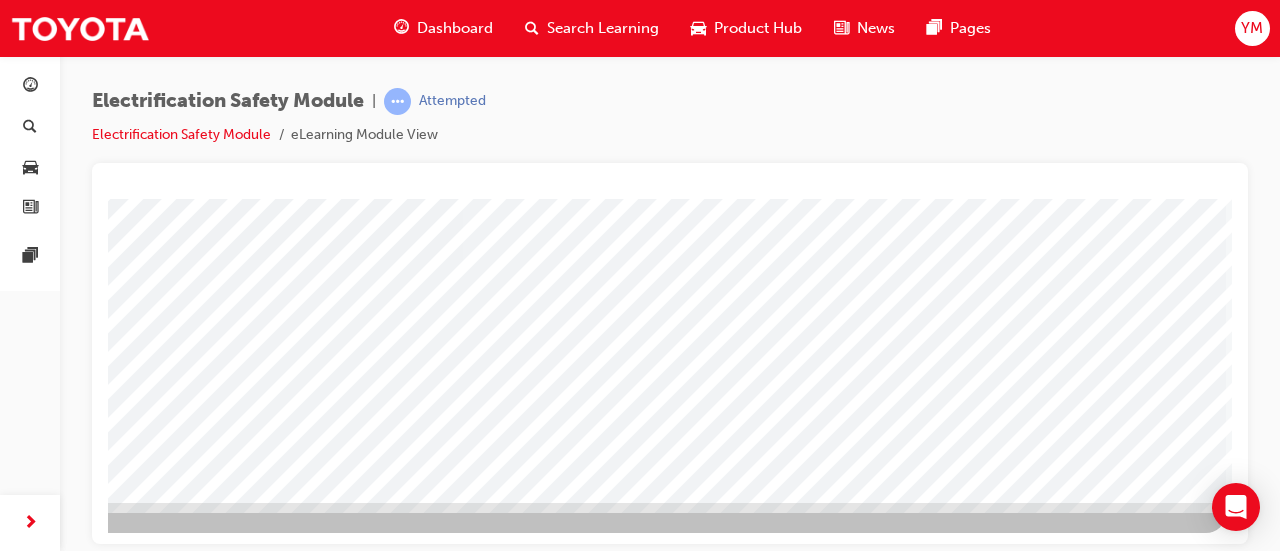 click at bounding box center (-71, 2568) 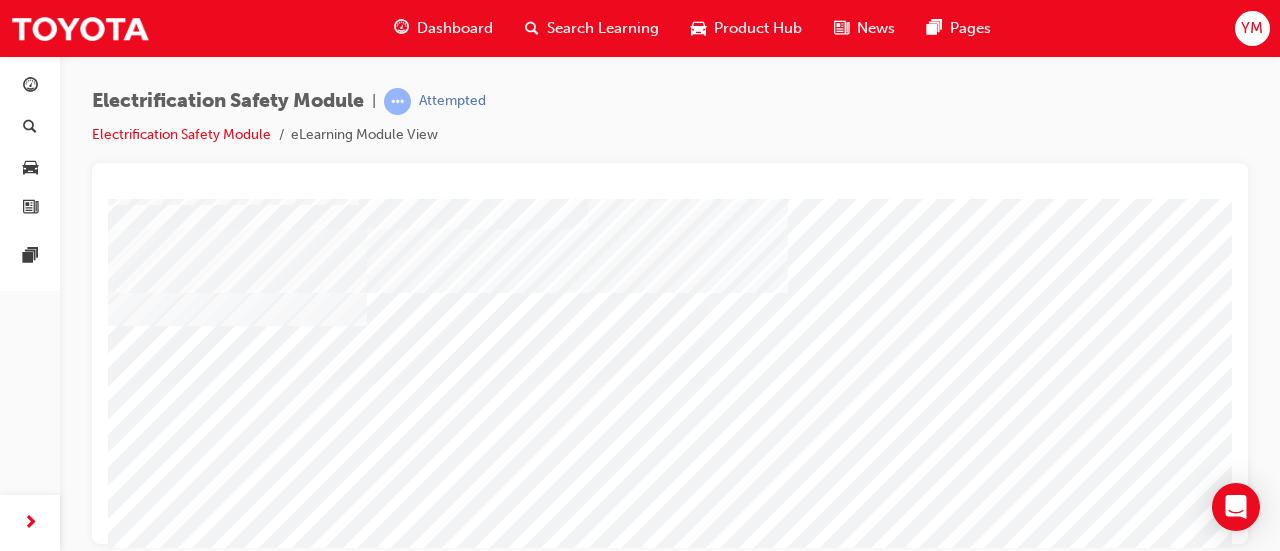 scroll, scrollTop: 300, scrollLeft: 0, axis: vertical 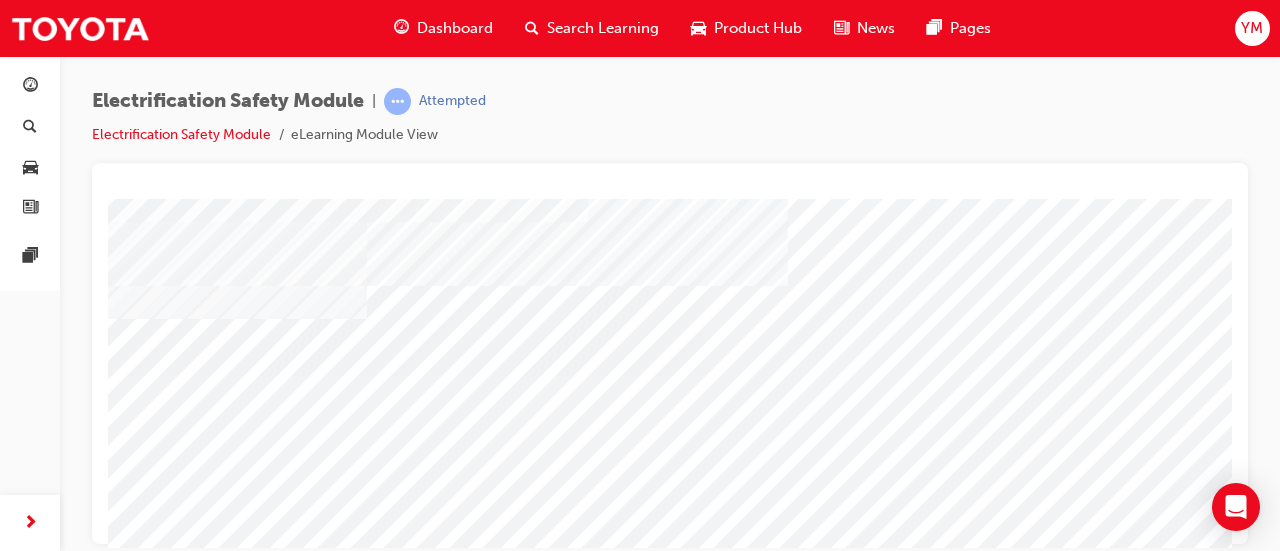 drag, startPoint x: 751, startPoint y: 230, endPoint x: 757, endPoint y: 239, distance: 10.816654 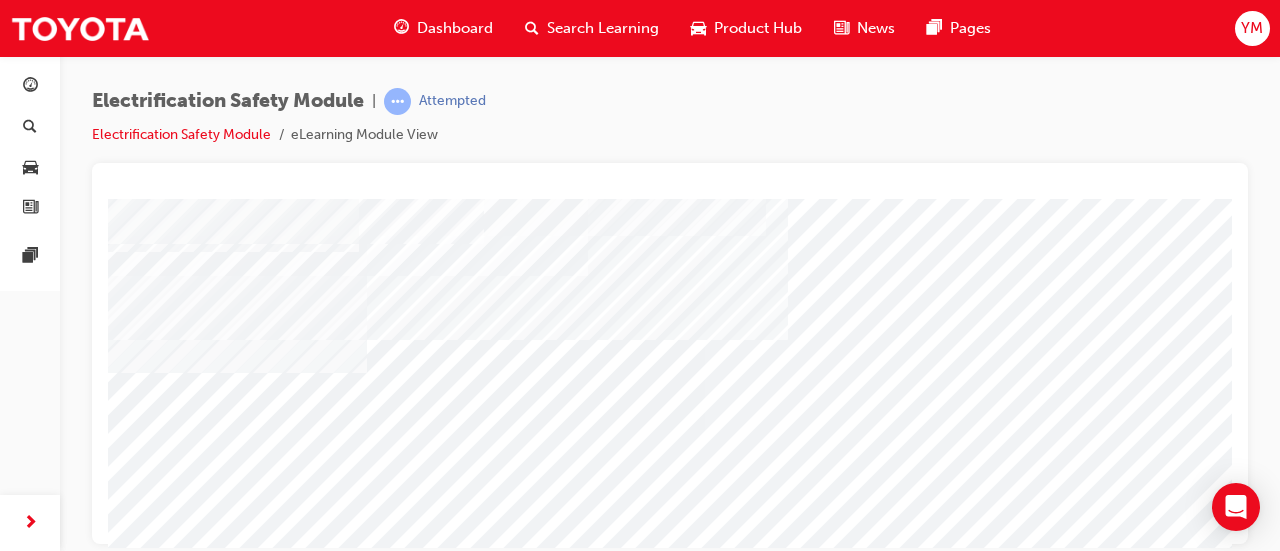 scroll, scrollTop: 400, scrollLeft: 0, axis: vertical 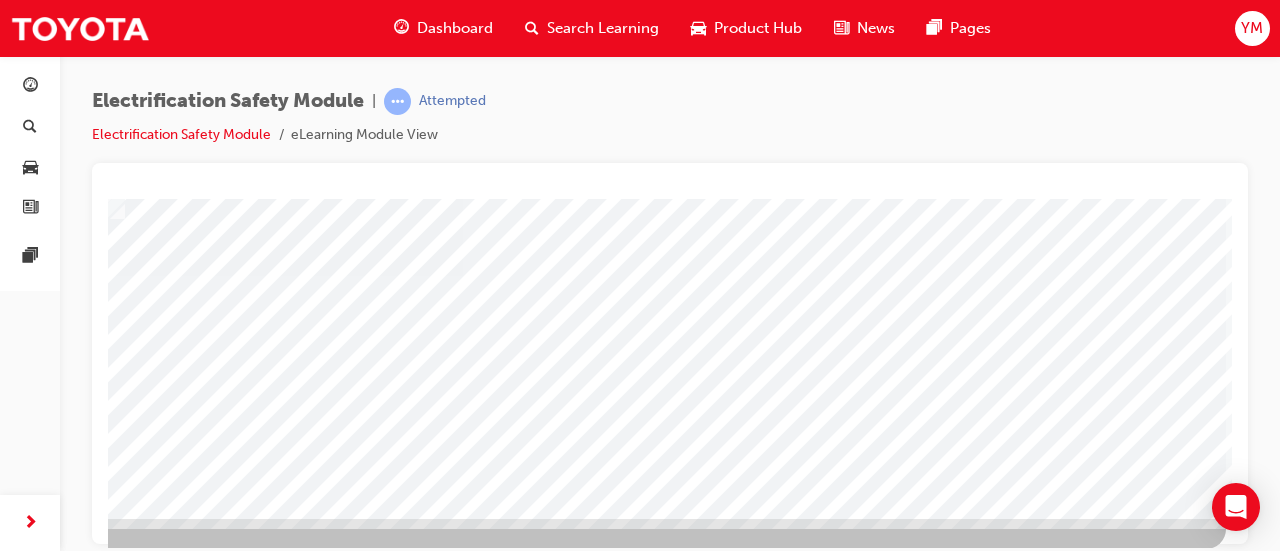 click at bounding box center [-105, 5048] 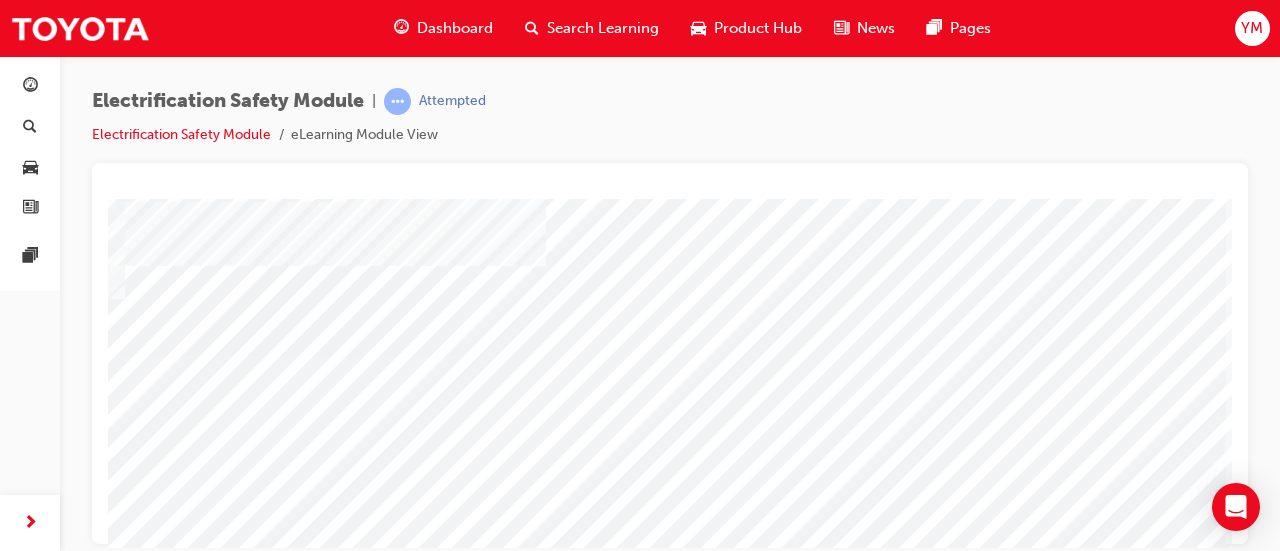 scroll, scrollTop: 200, scrollLeft: 251, axis: both 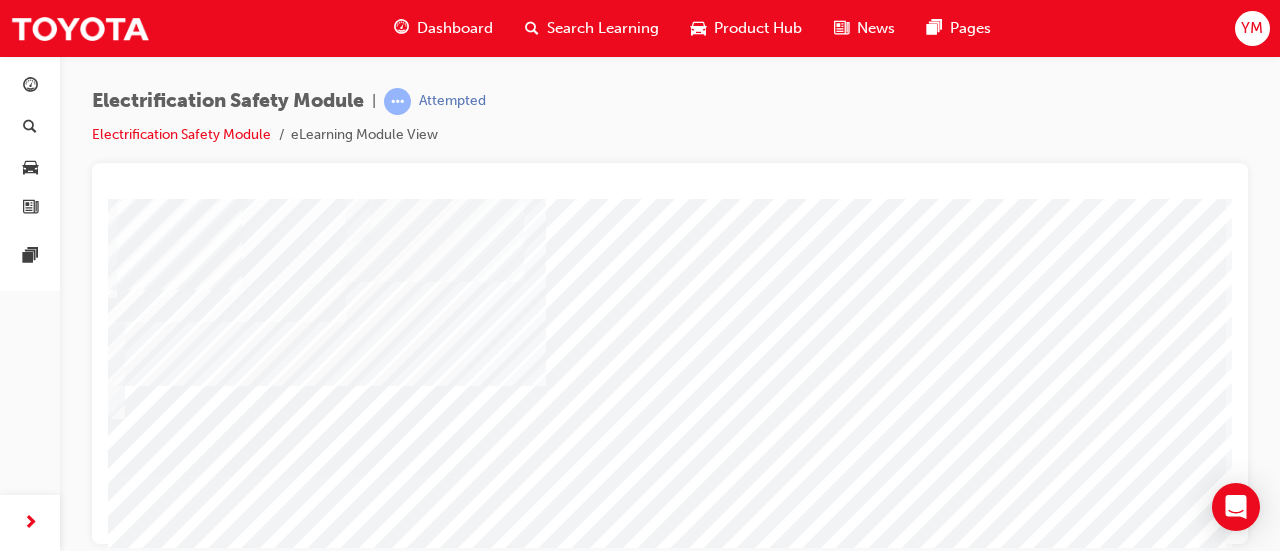 click at bounding box center [-105, 5616] 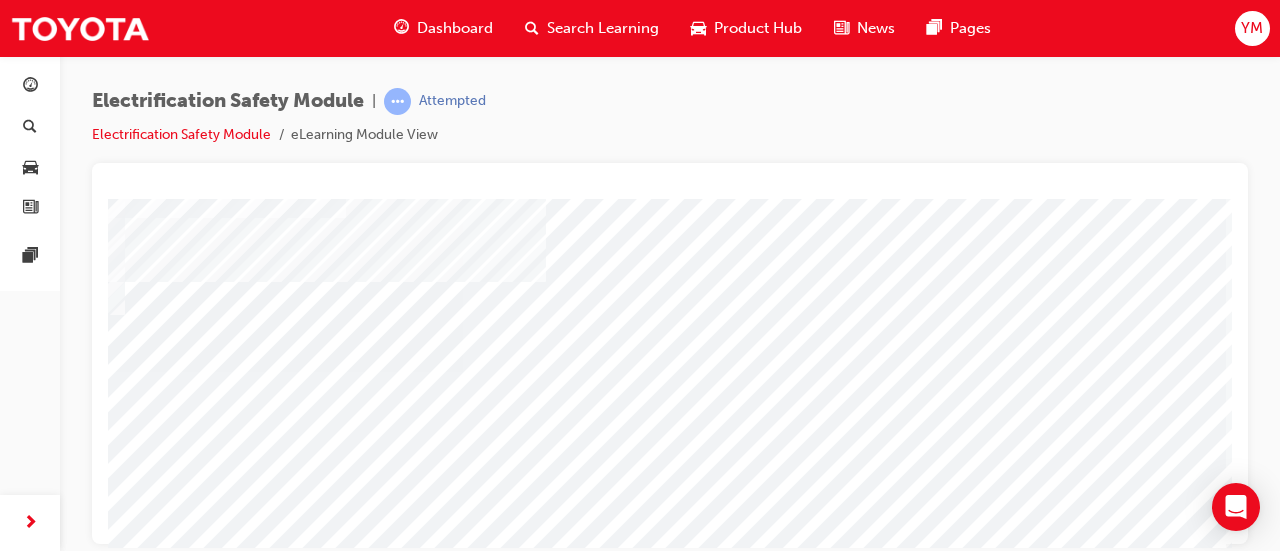 scroll, scrollTop: 416, scrollLeft: 251, axis: both 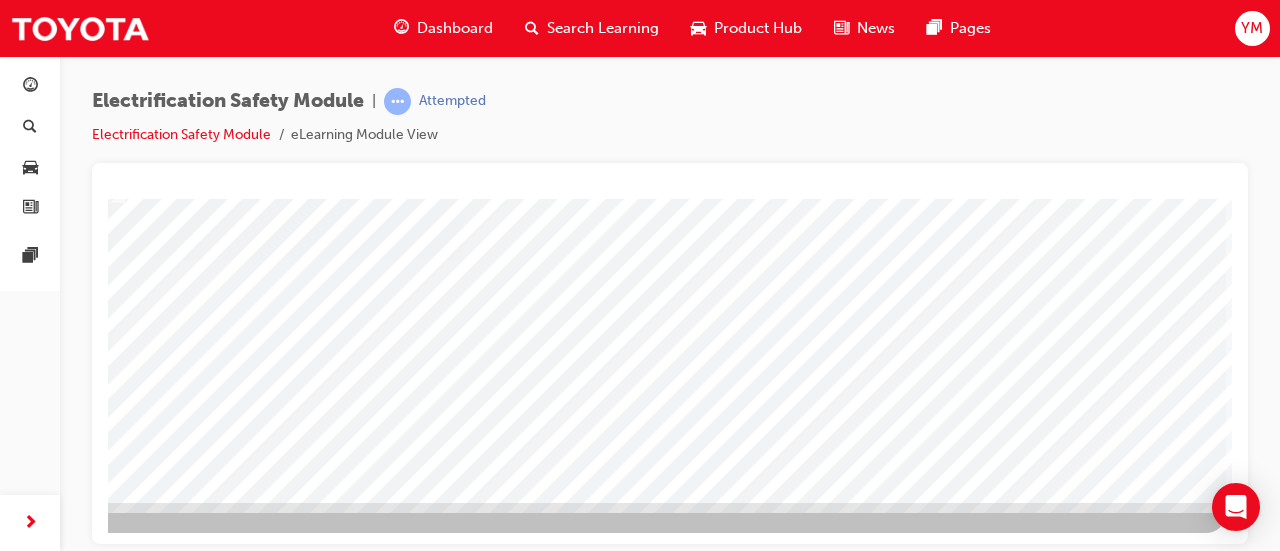 drag, startPoint x: 1100, startPoint y: 466, endPoint x: 1109, endPoint y: 445, distance: 22.847319 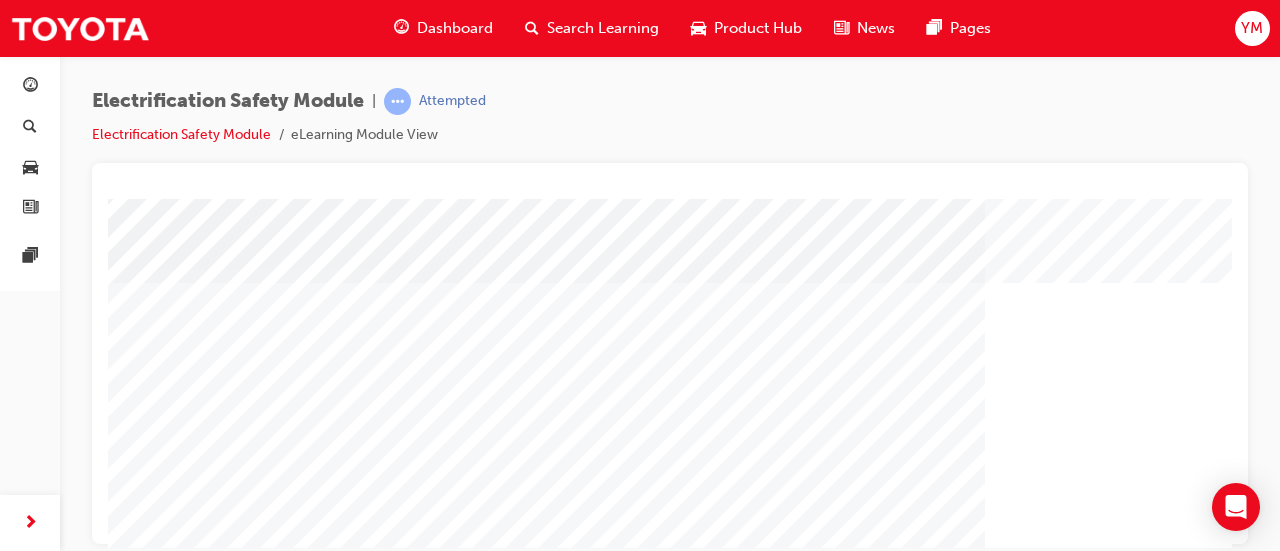 scroll, scrollTop: 200, scrollLeft: 0, axis: vertical 